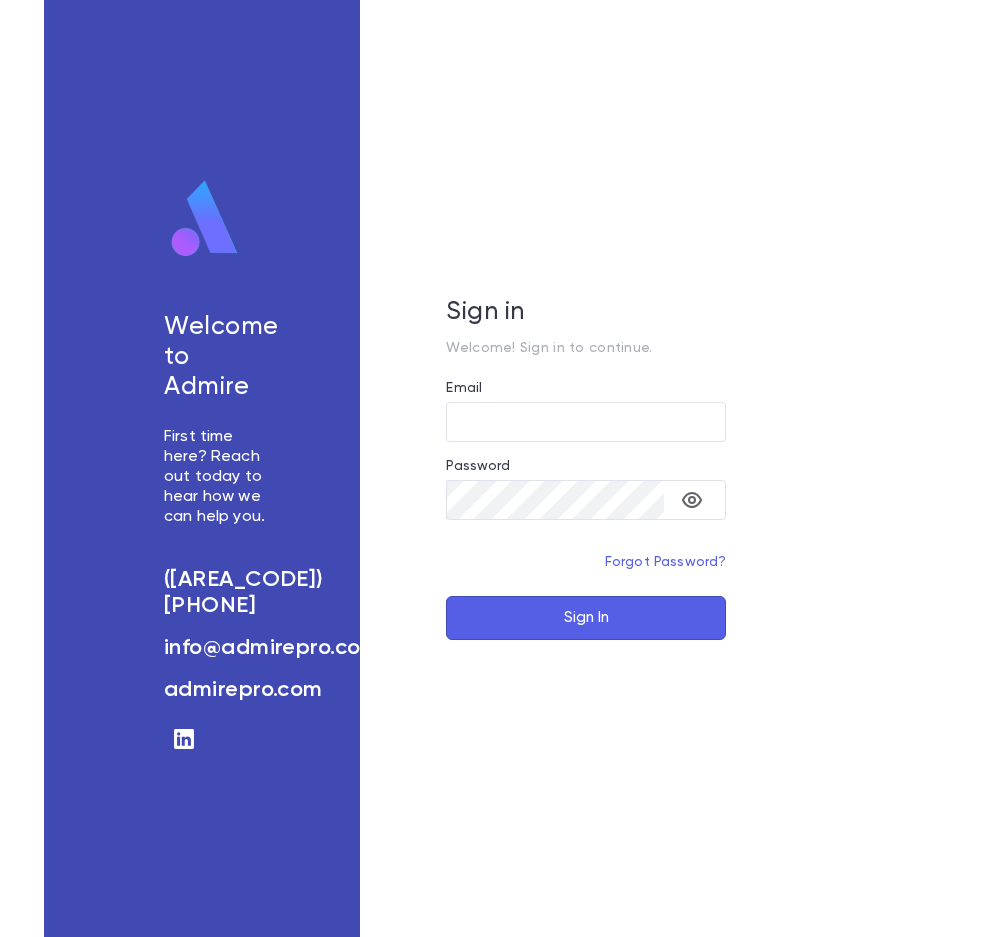 scroll, scrollTop: 0, scrollLeft: 0, axis: both 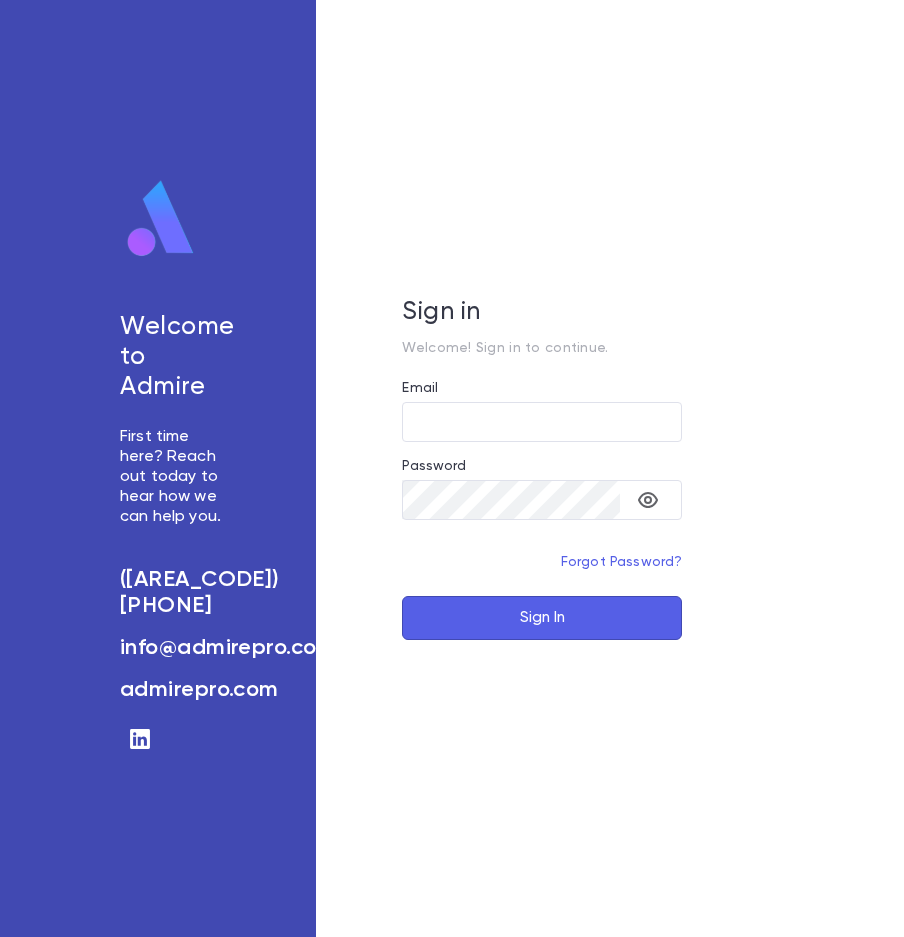 type on "**********" 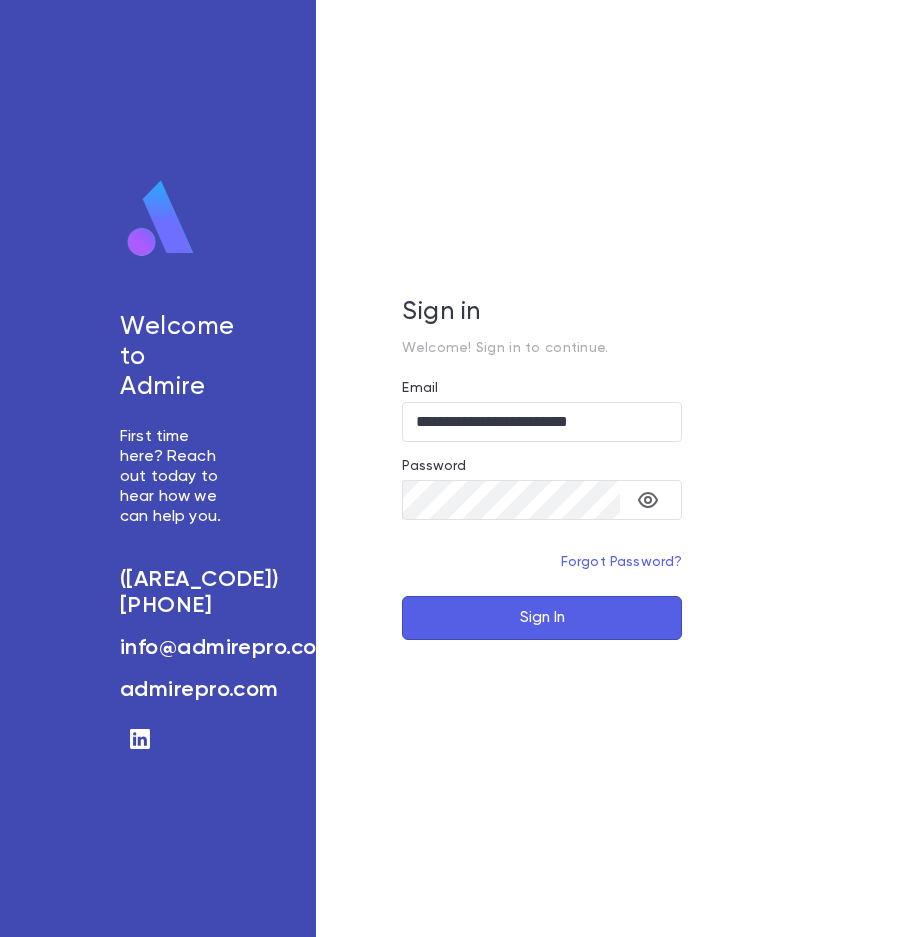 click on "Sign In" at bounding box center (542, 618) 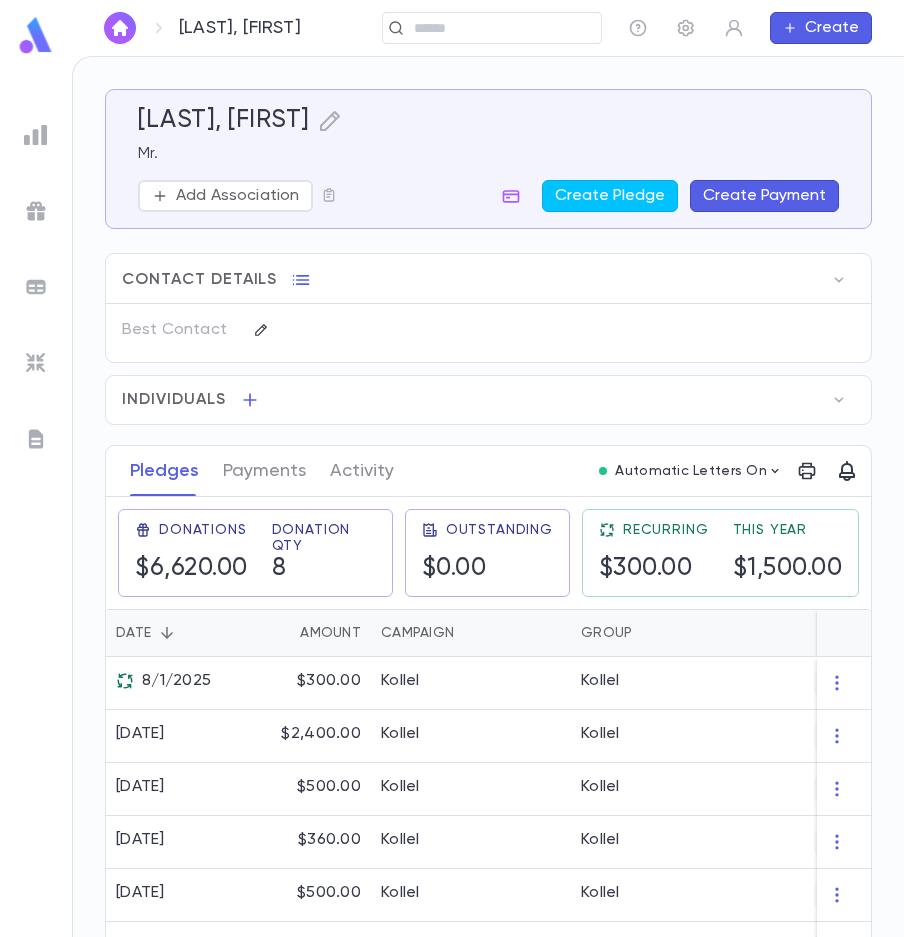 click at bounding box center (120, 28) 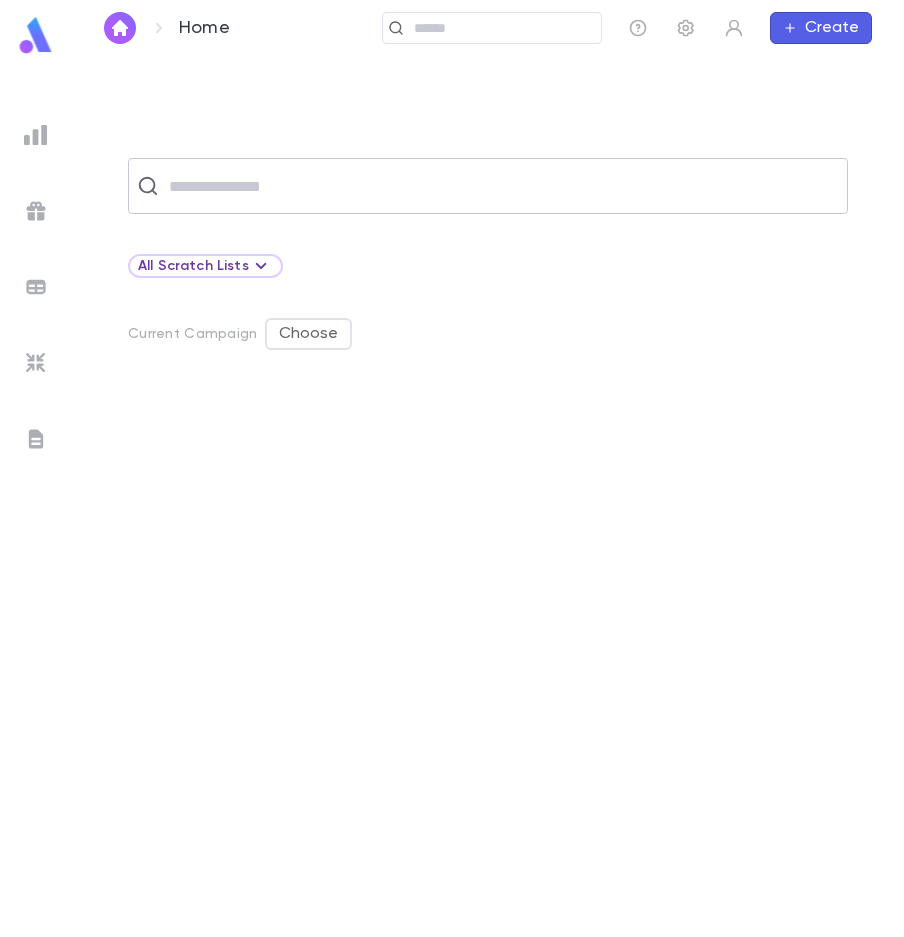 drag, startPoint x: 309, startPoint y: 180, endPoint x: 319, endPoint y: 159, distance: 23.259407 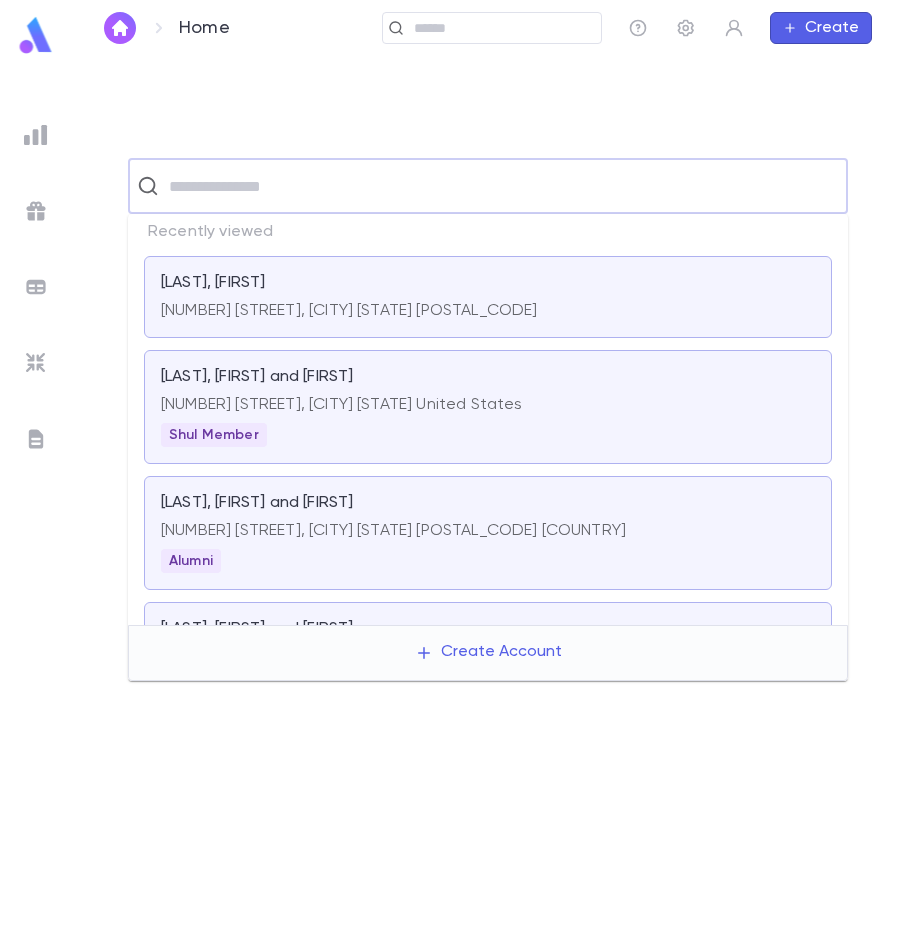 type on "*" 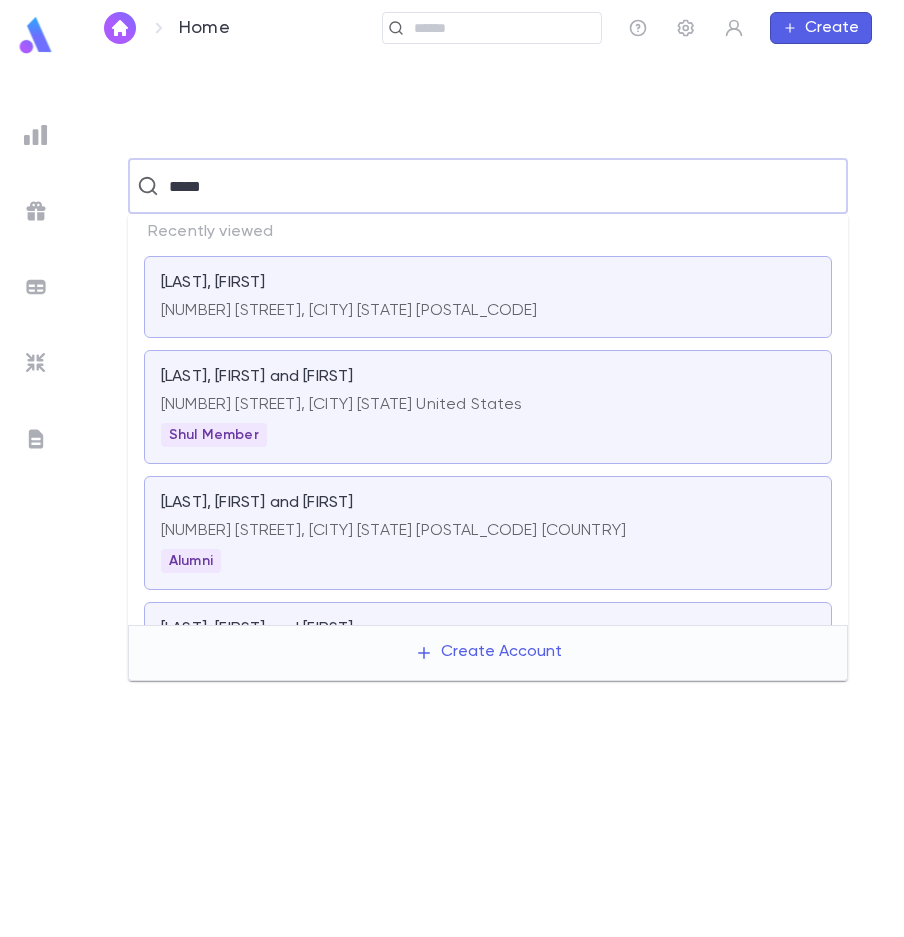 type on "*****" 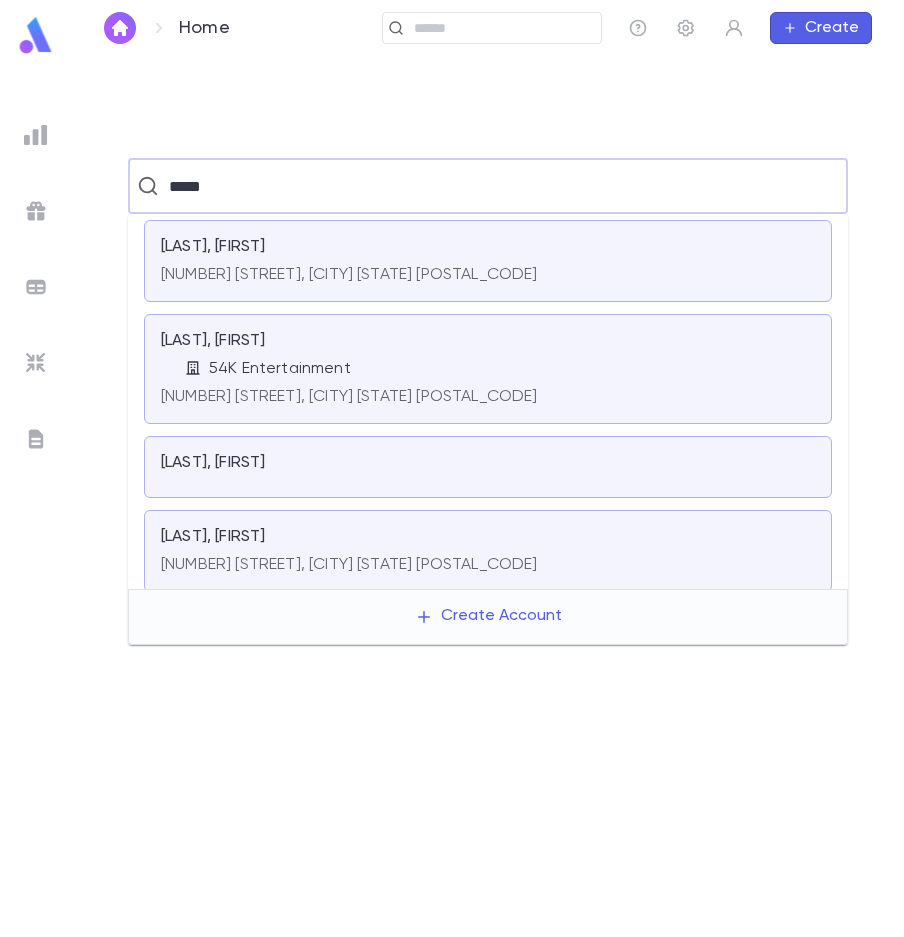click on "[NUMBER] [STREET], [CITY] [STATE] [POSTAL_CODE]" at bounding box center (349, 397) 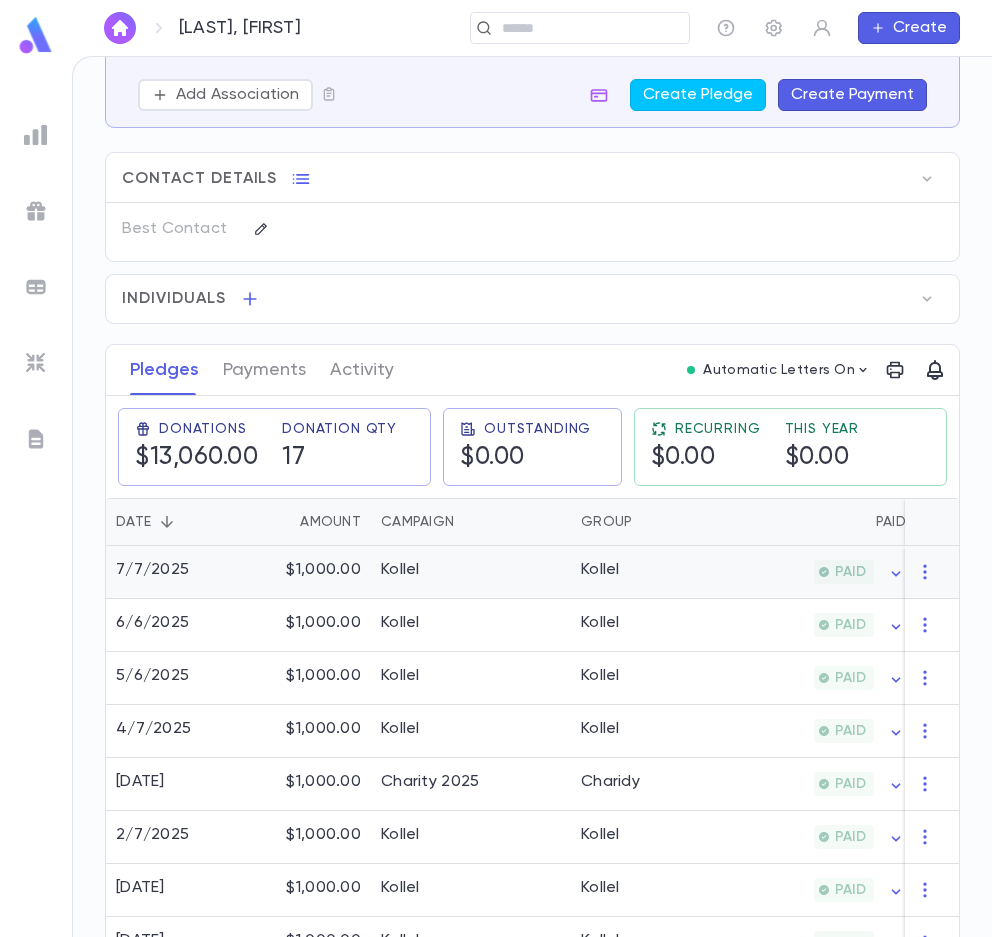 scroll, scrollTop: 100, scrollLeft: 0, axis: vertical 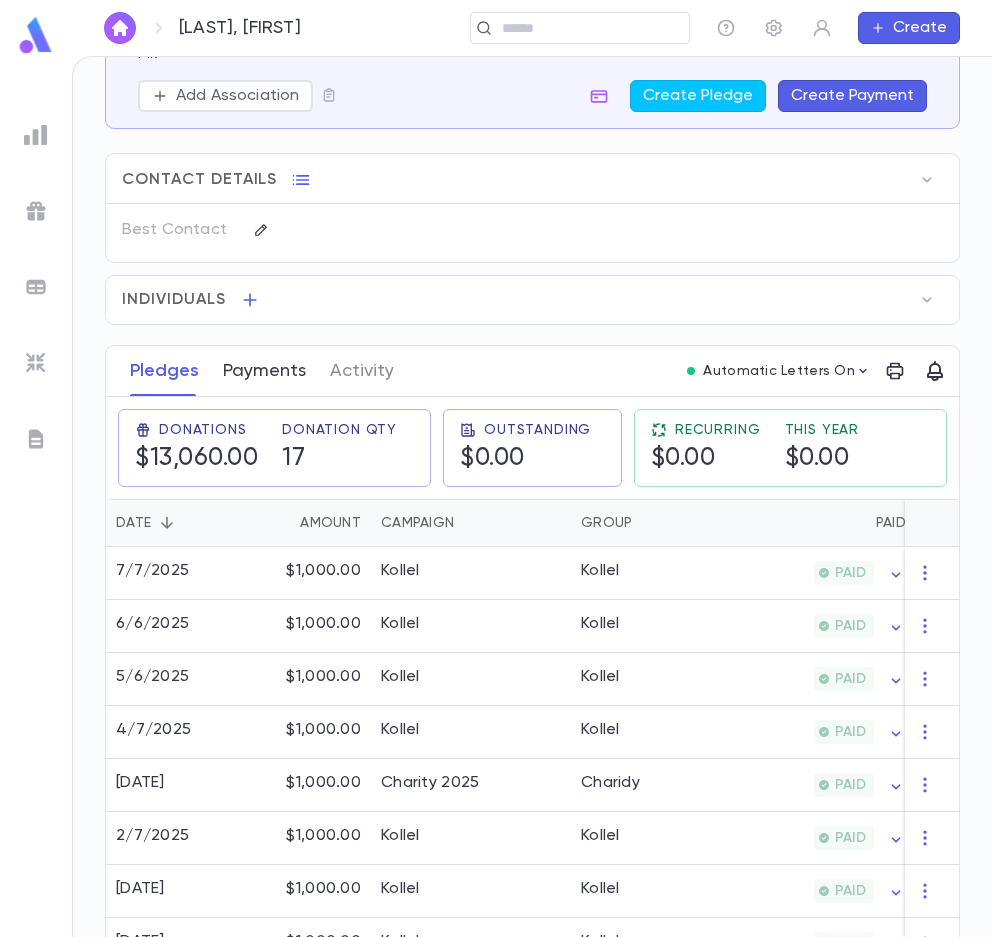 click on "Payments" at bounding box center (264, 371) 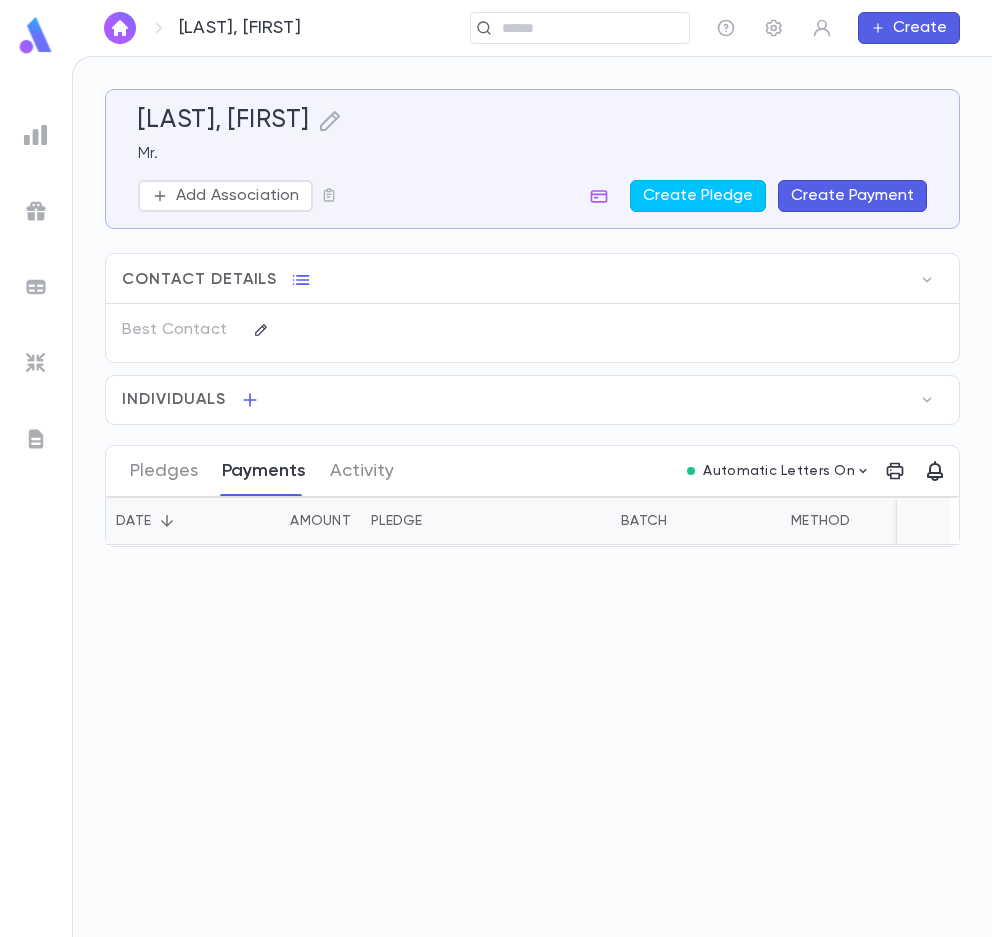 scroll, scrollTop: 0, scrollLeft: 0, axis: both 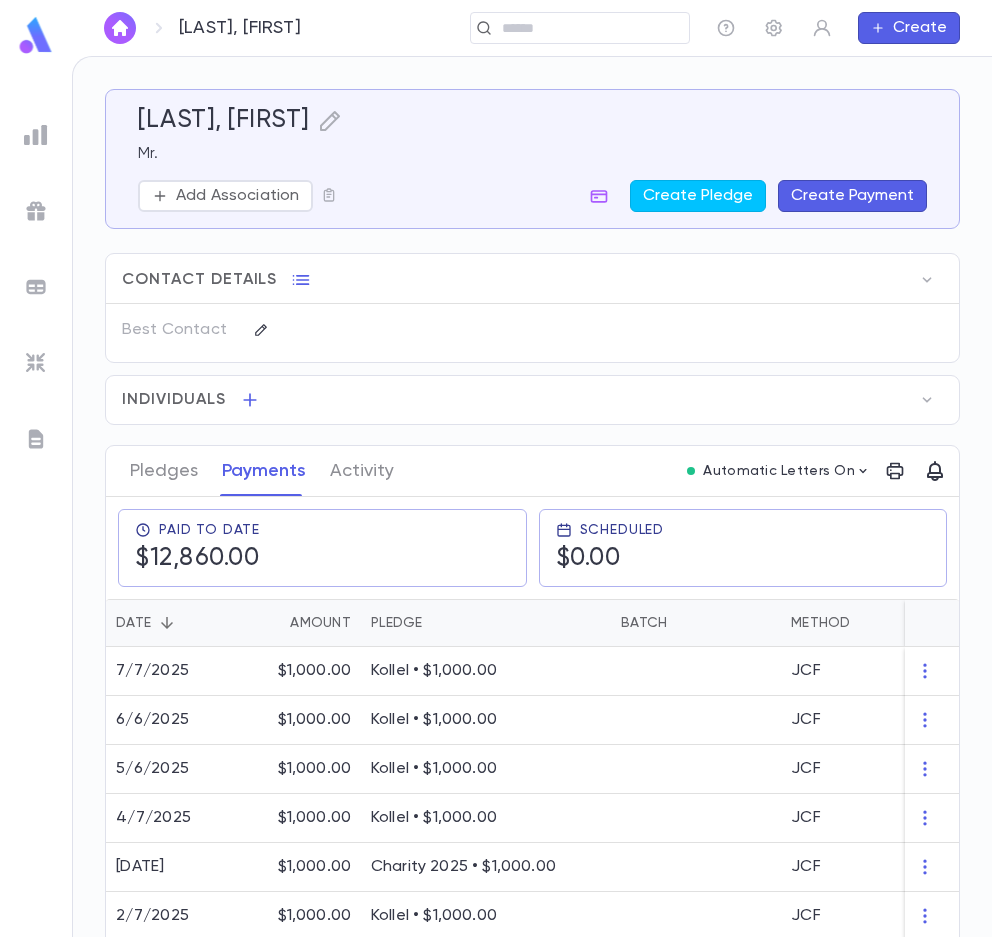 click on "Create Payment" at bounding box center [852, 196] 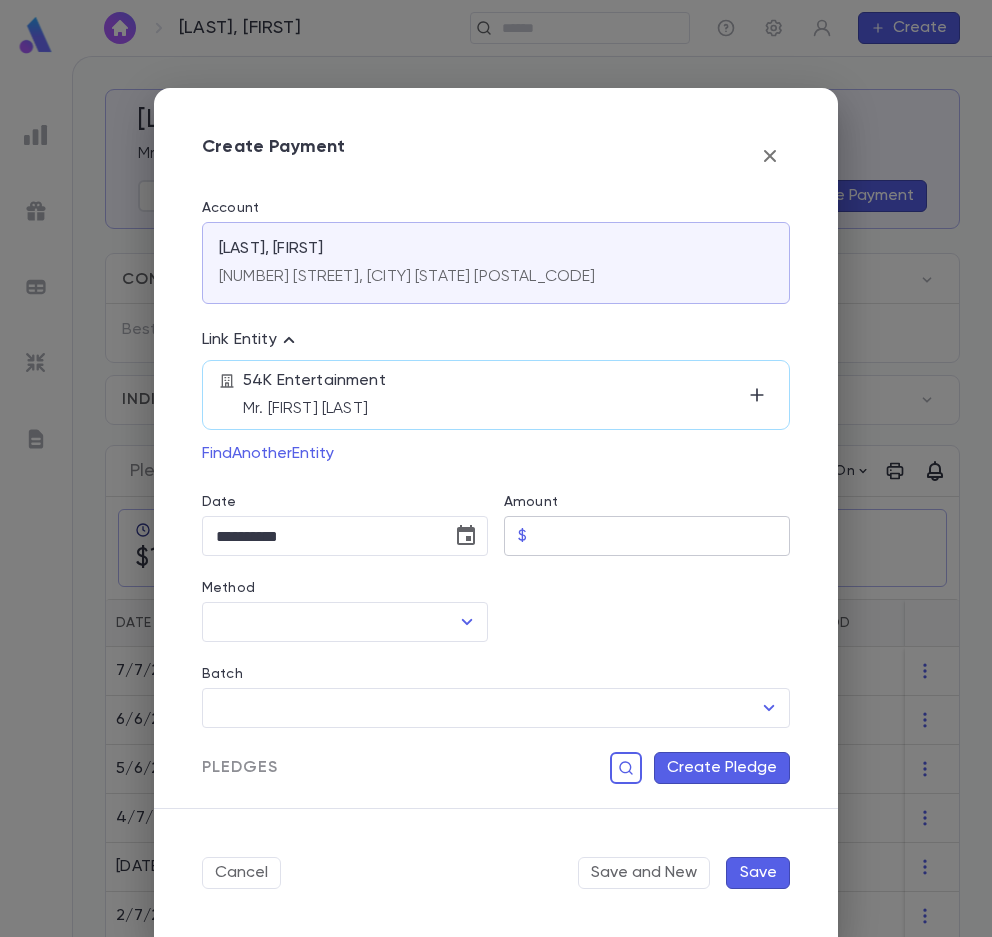 click on "Amount" at bounding box center [662, 536] 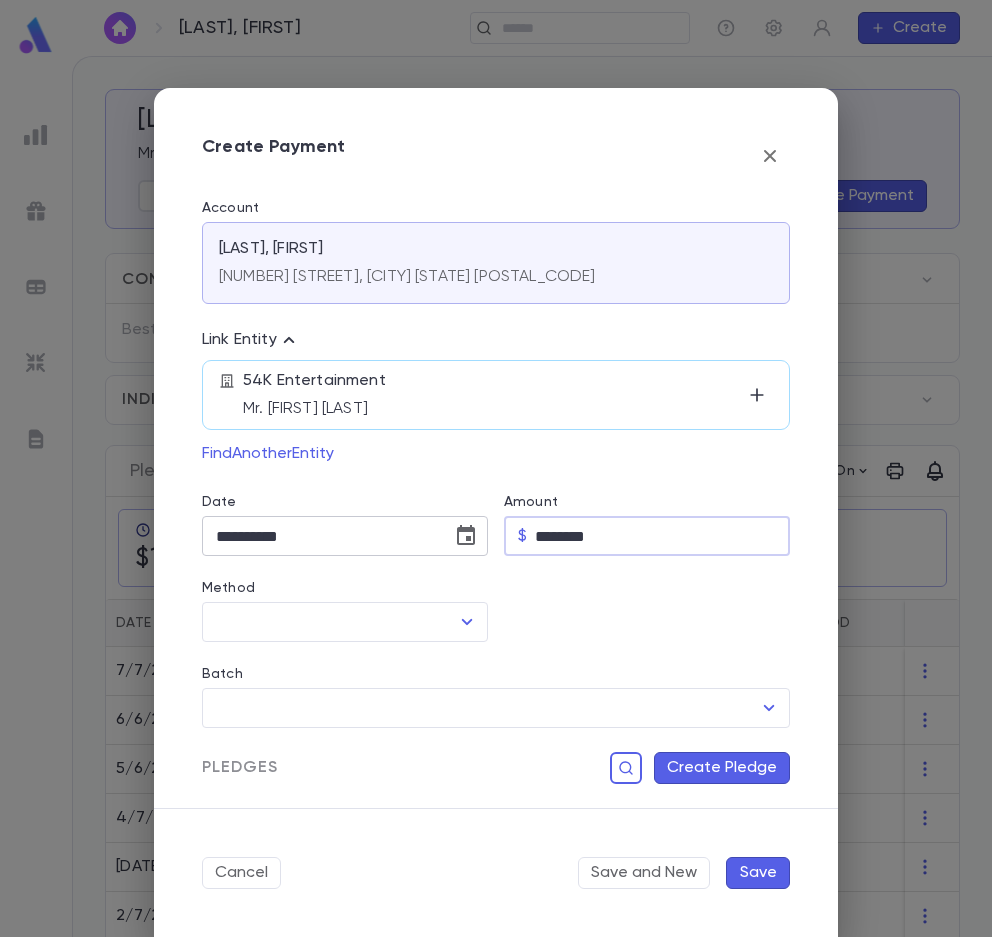 type on "********" 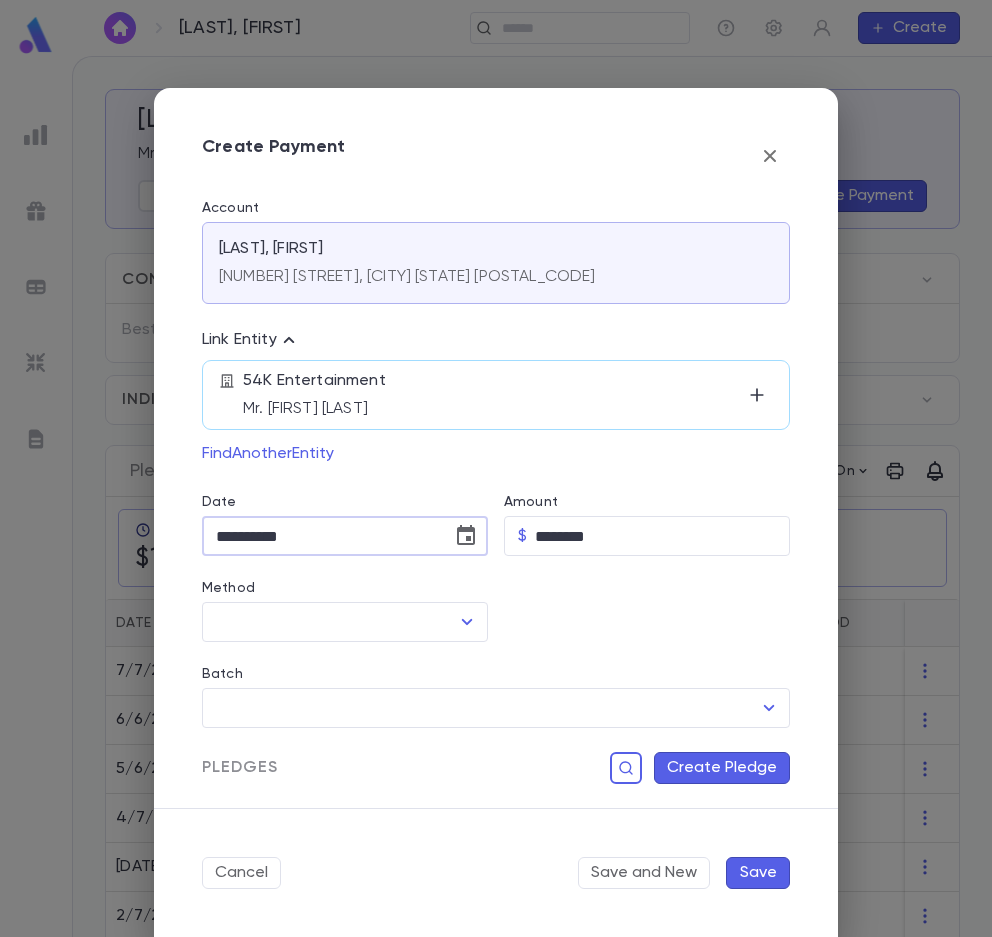 click on "**********" at bounding box center [320, 536] 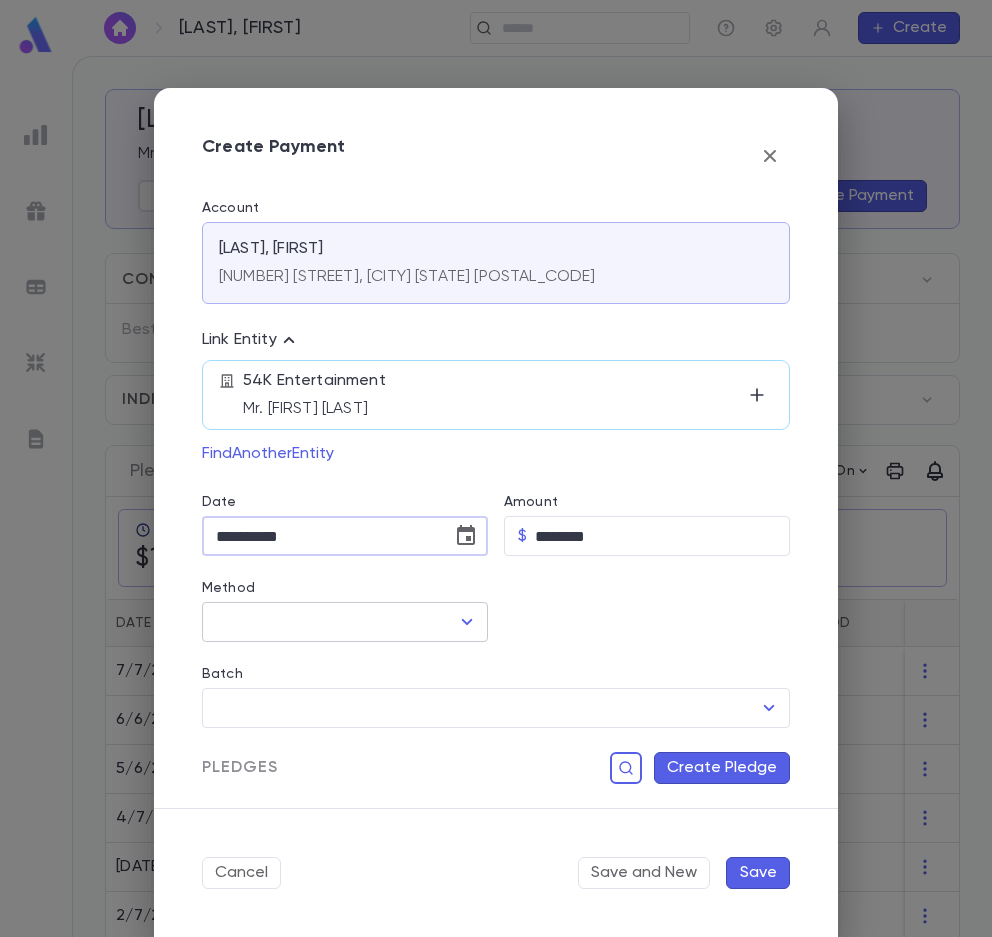 click on "​" at bounding box center [345, 622] 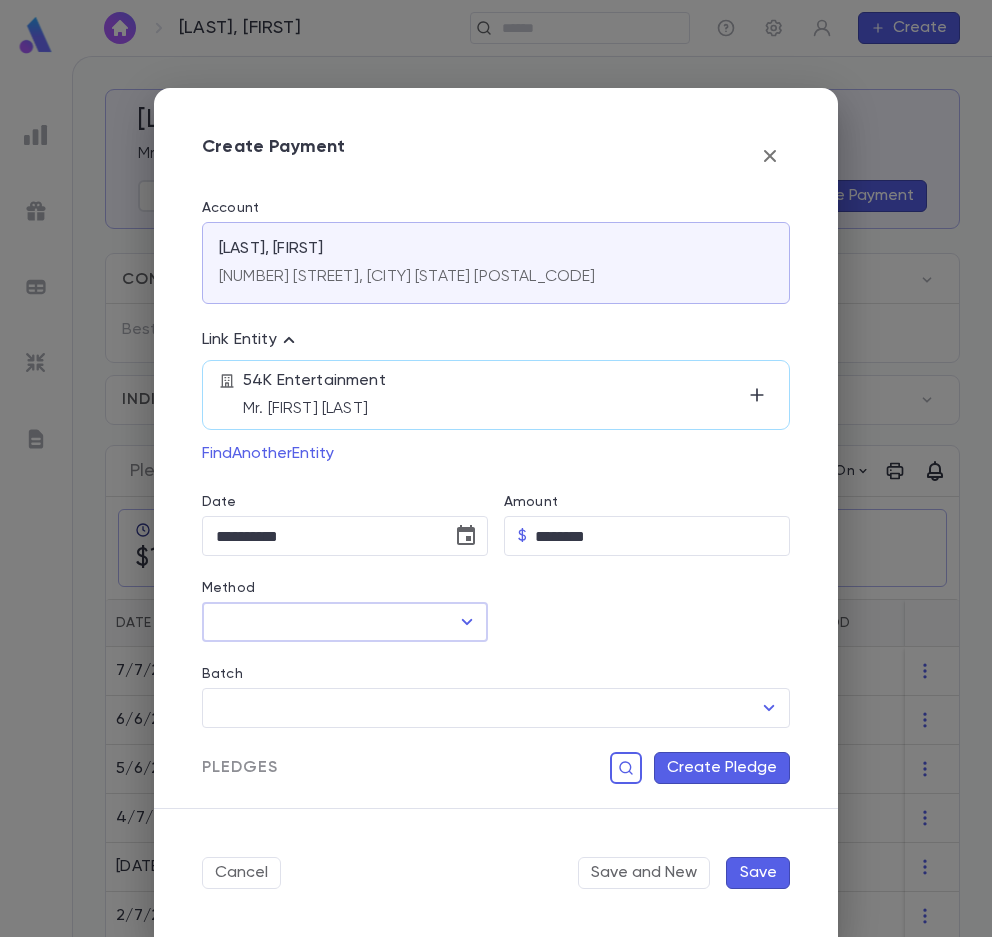 click on "Method" at bounding box center (330, 622) 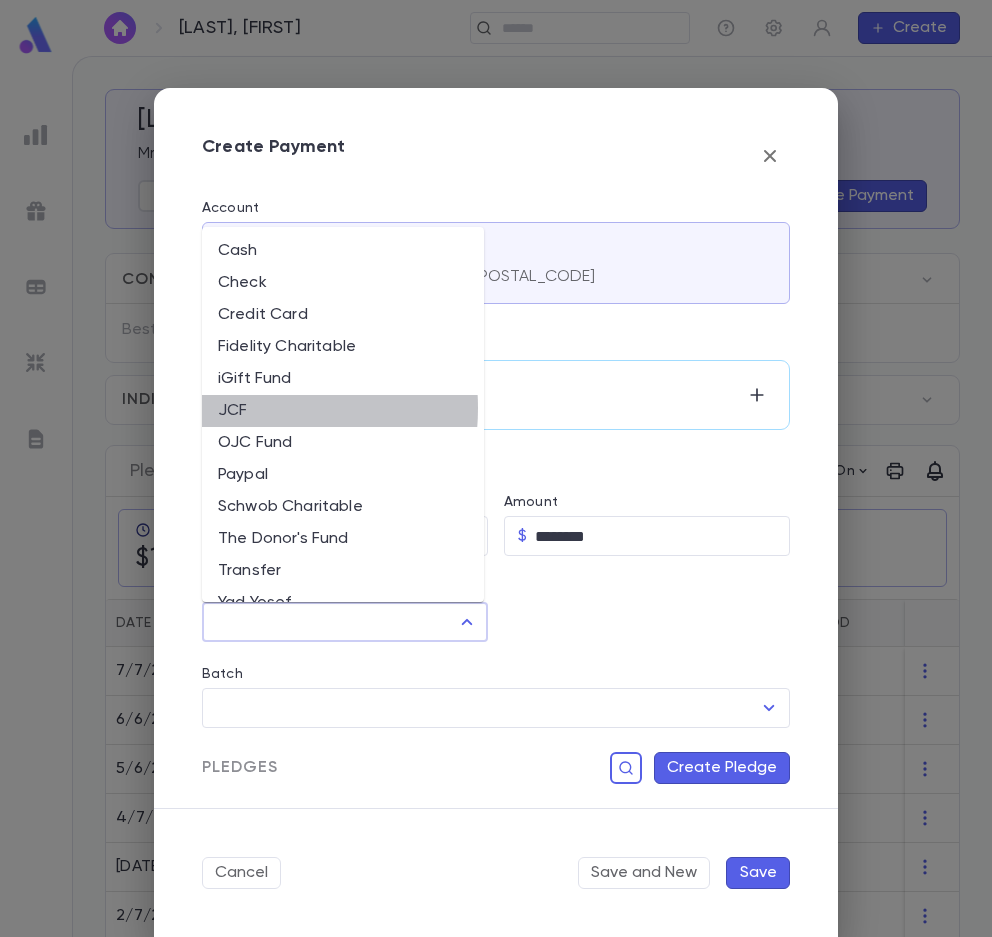 click on "JCF" at bounding box center (343, 411) 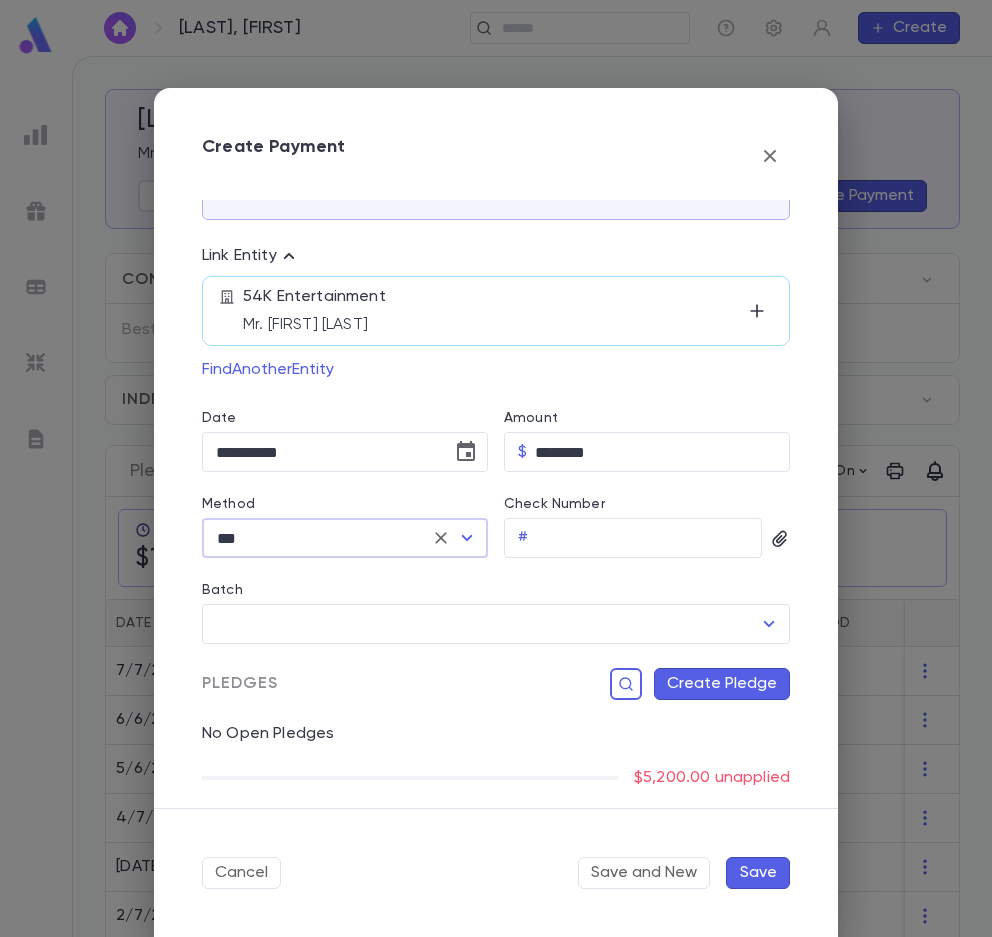 scroll, scrollTop: 219, scrollLeft: 0, axis: vertical 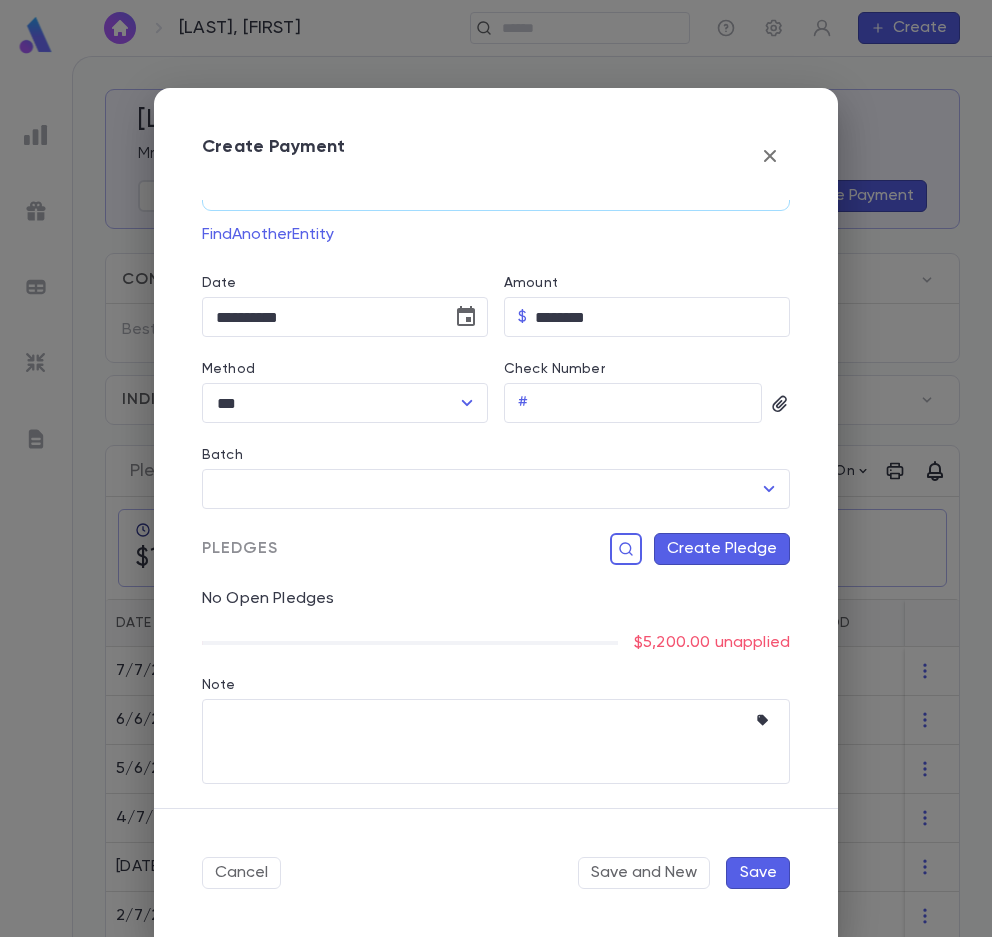 click on "Create Pledge" at bounding box center (722, 549) 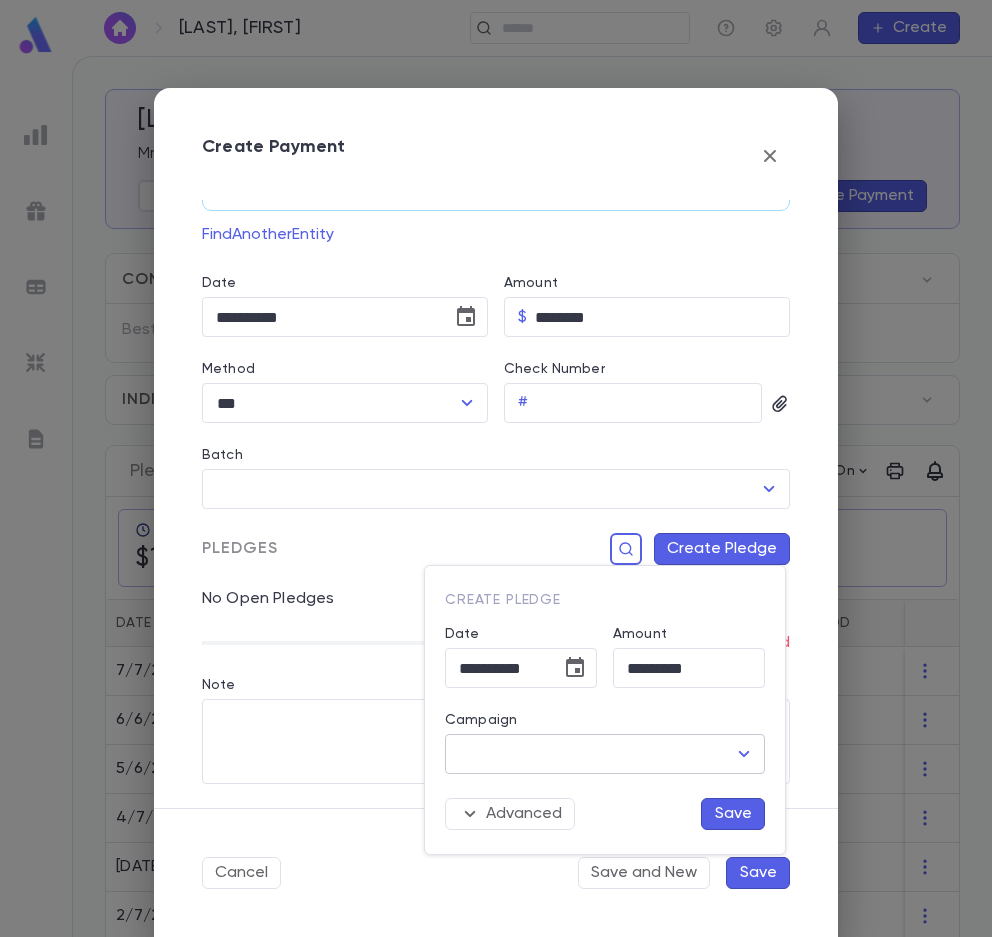 click on "Campaign" at bounding box center (590, 754) 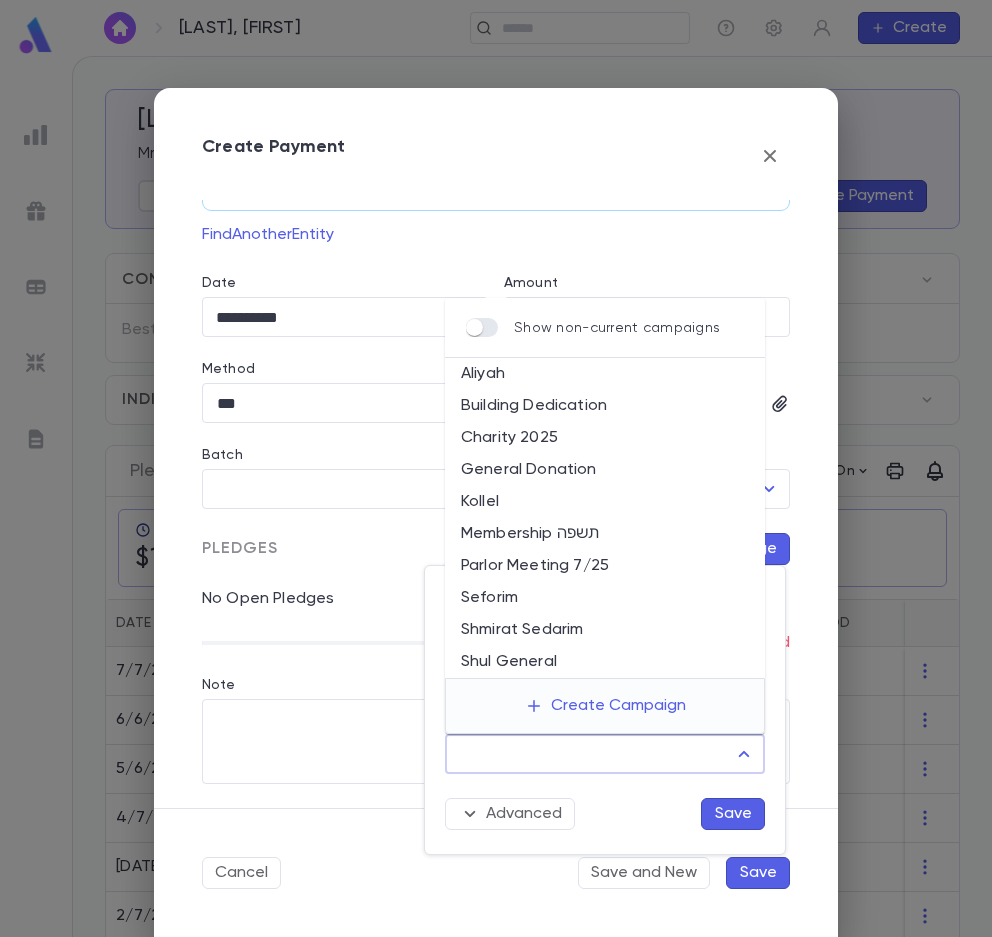 click on "Parlor Meeting 7/25" at bounding box center [605, 566] 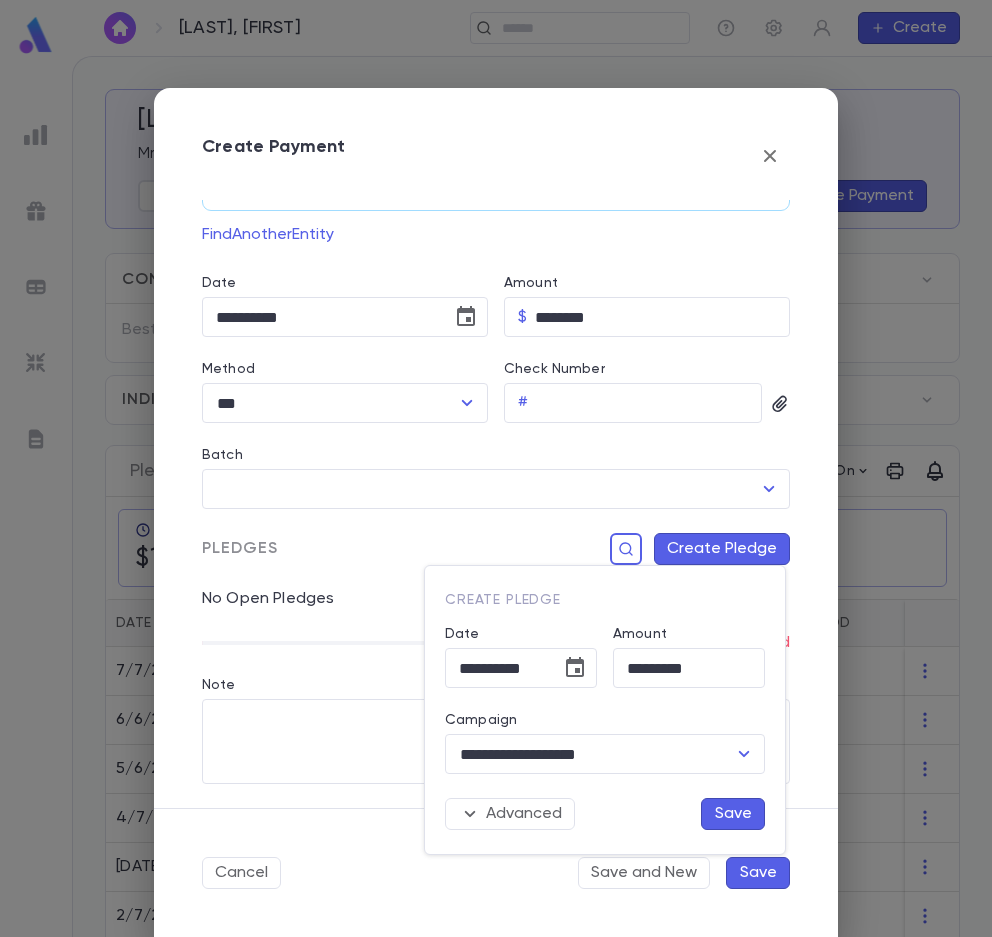 click on "Save" at bounding box center (733, 814) 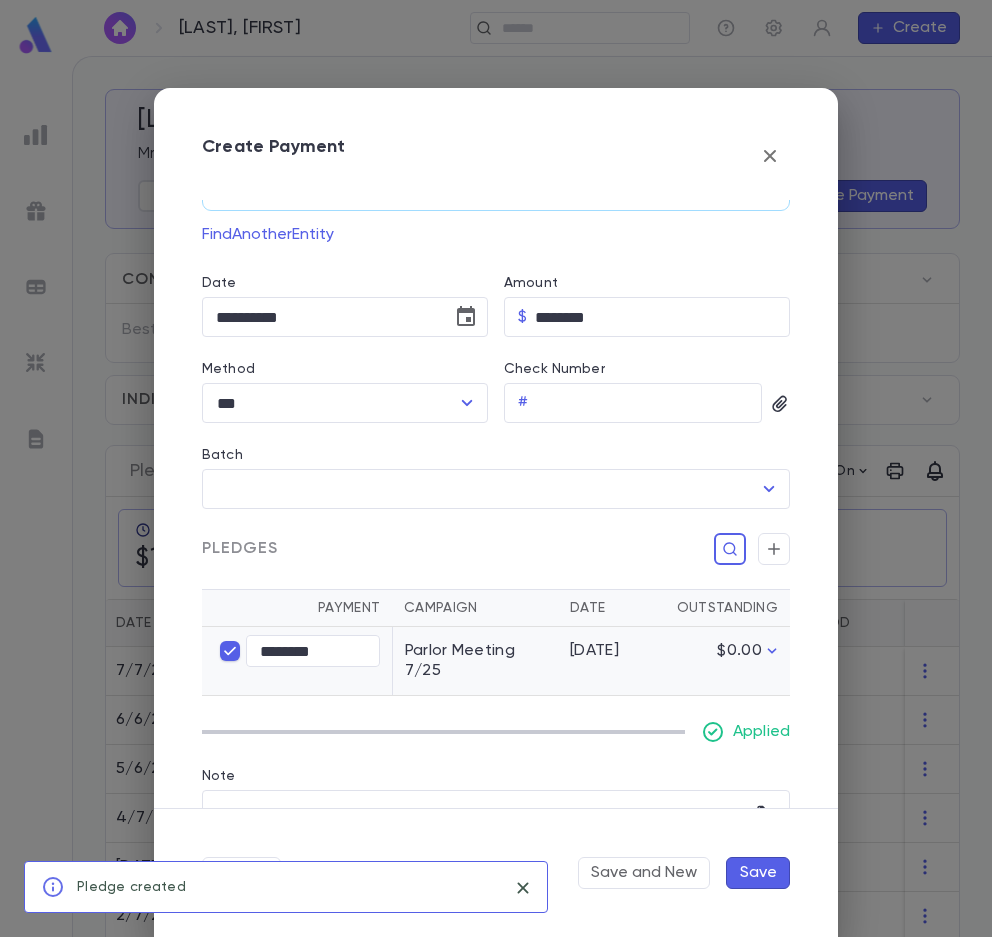 click on "Save" at bounding box center (758, 873) 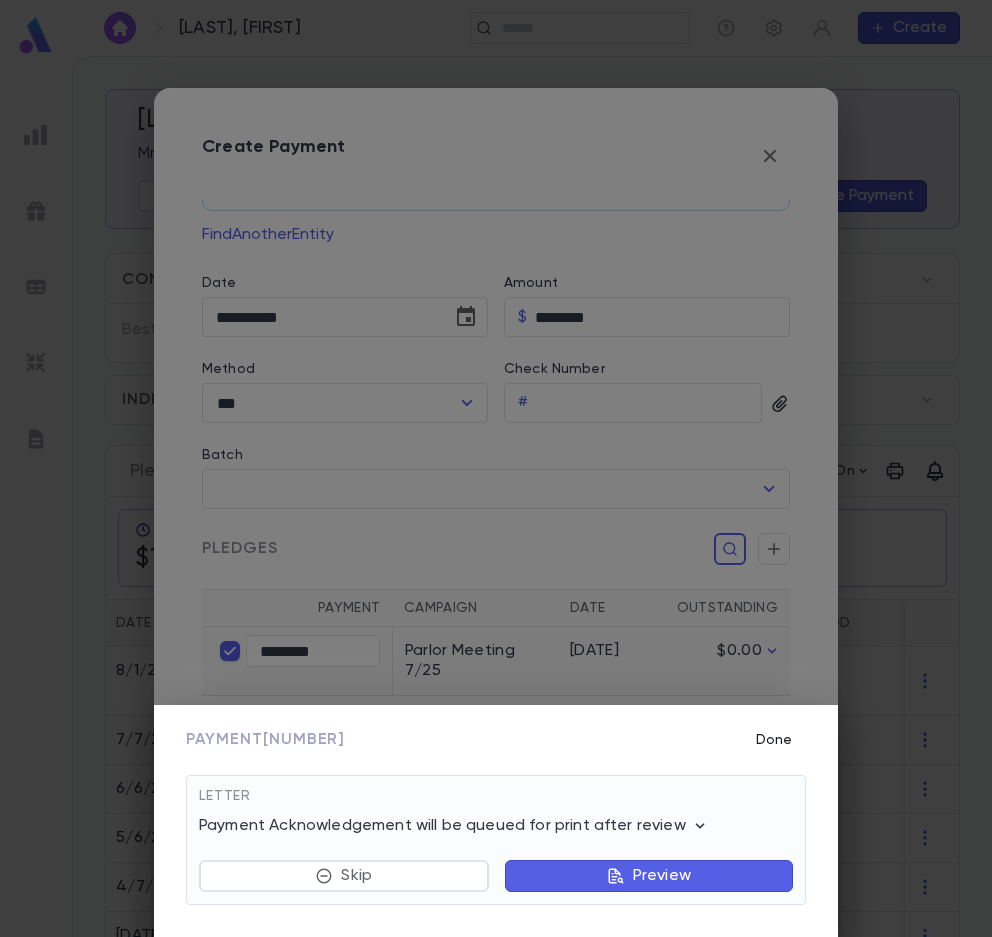 click on "Done" at bounding box center (774, 740) 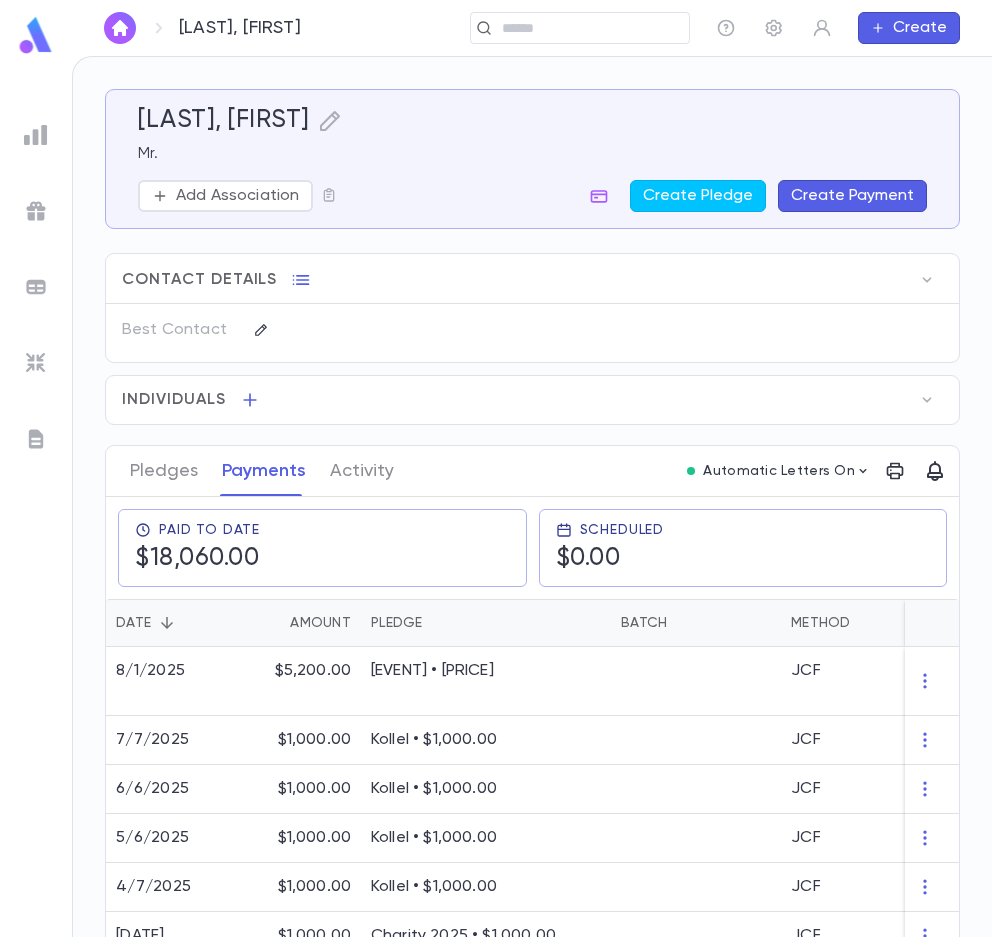 click at bounding box center [120, 28] 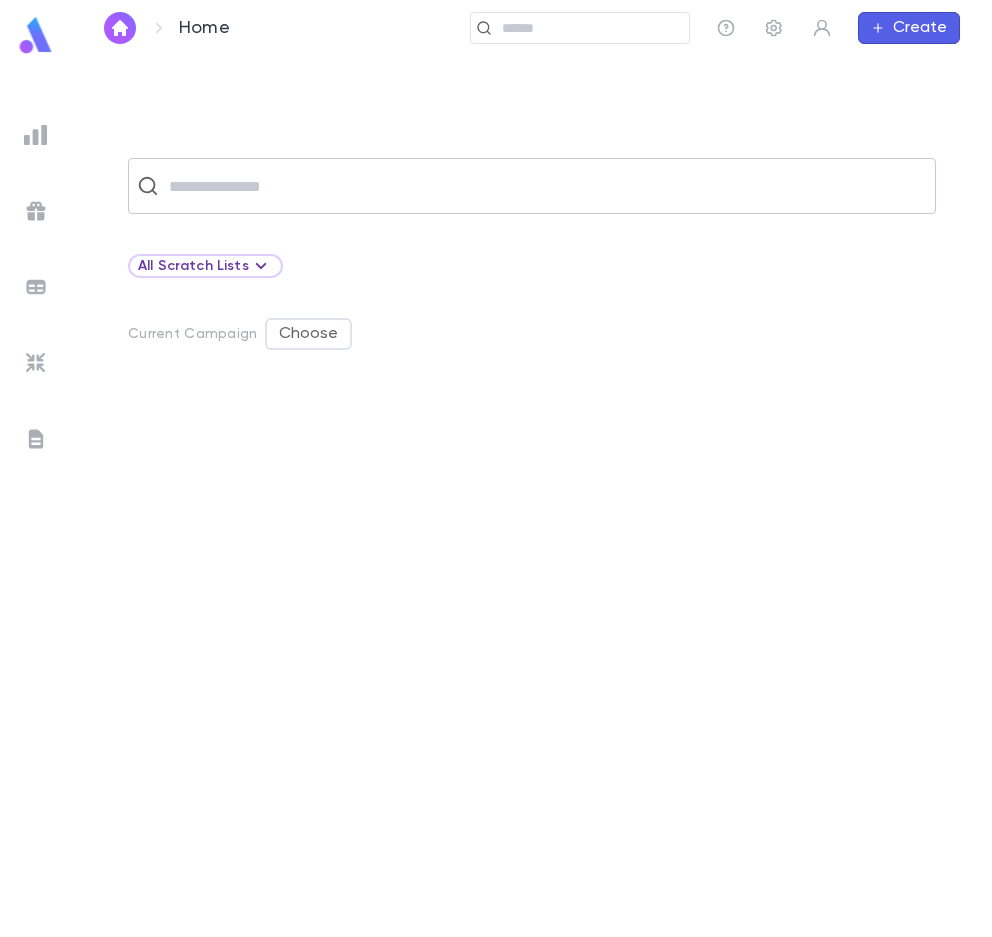 click at bounding box center [545, 186] 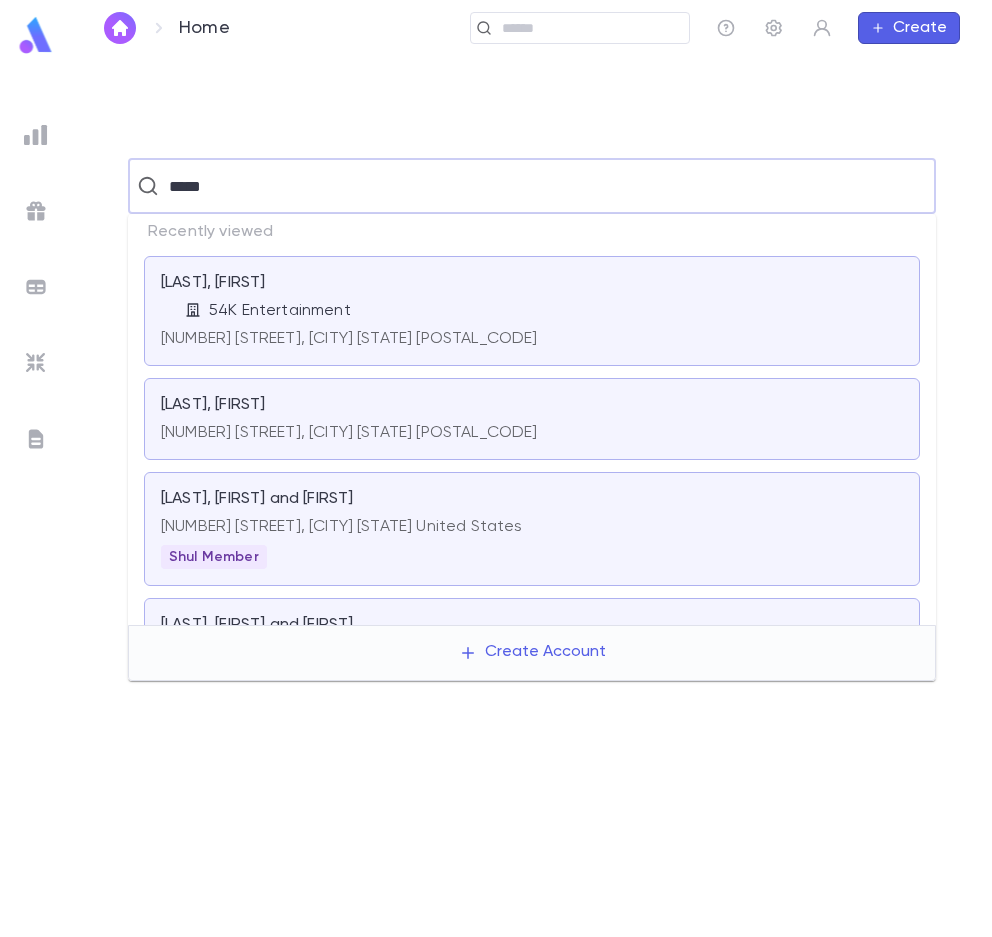 type on "*****" 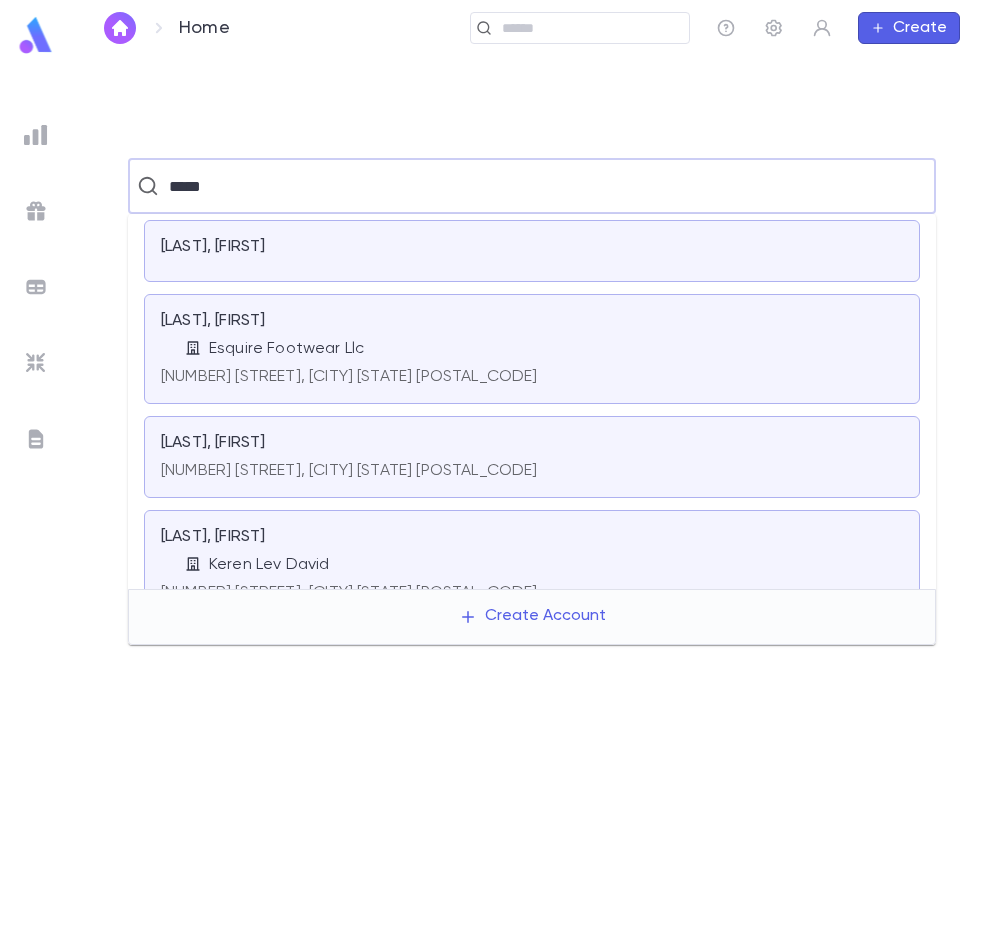 click on "[NUMBER] [STREET], [CITY] [STATE] [POSTAL_CODE]" at bounding box center (349, 471) 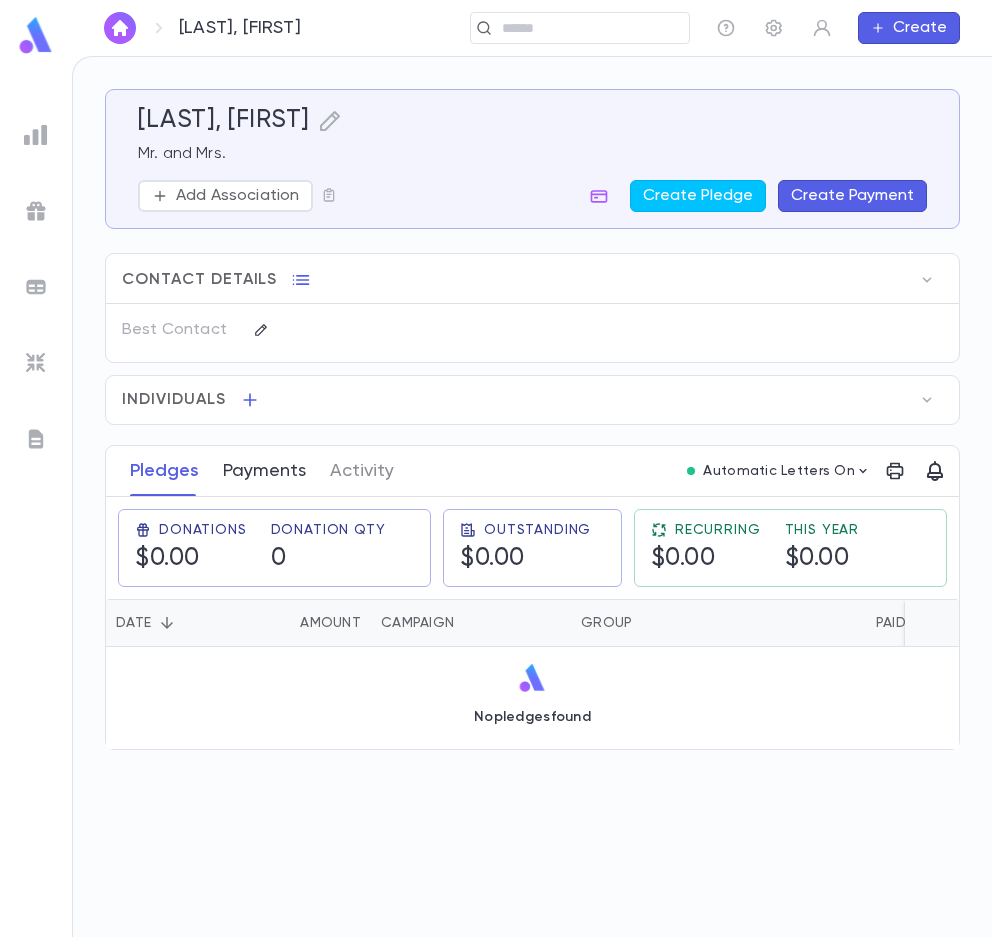 click on "Payments" at bounding box center (264, 471) 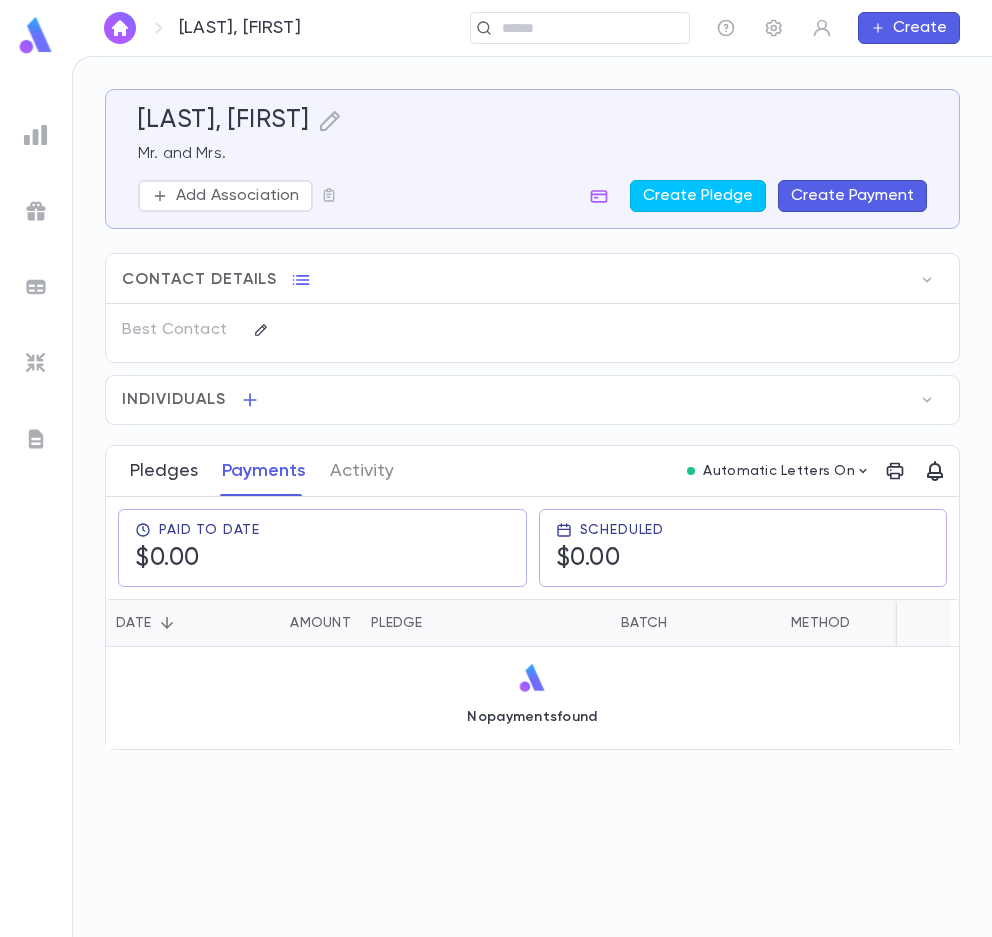 click on "Pledges" at bounding box center [164, 471] 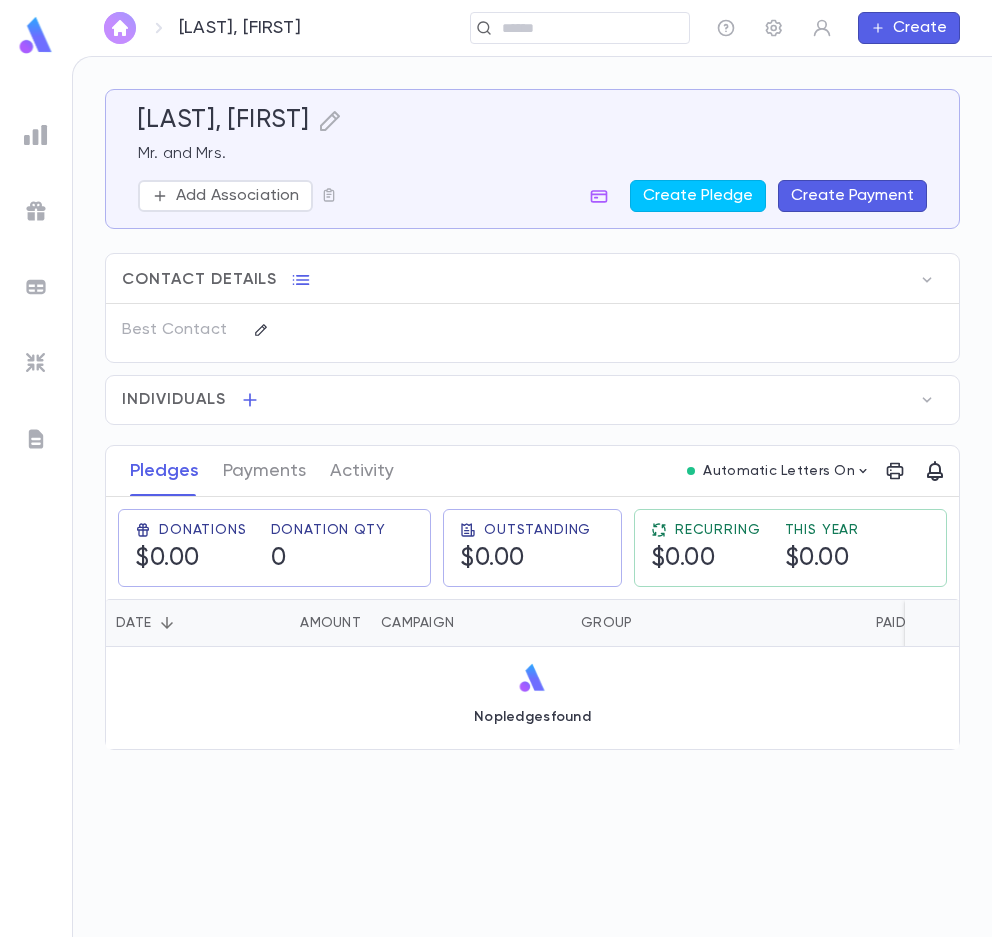 click at bounding box center (120, 28) 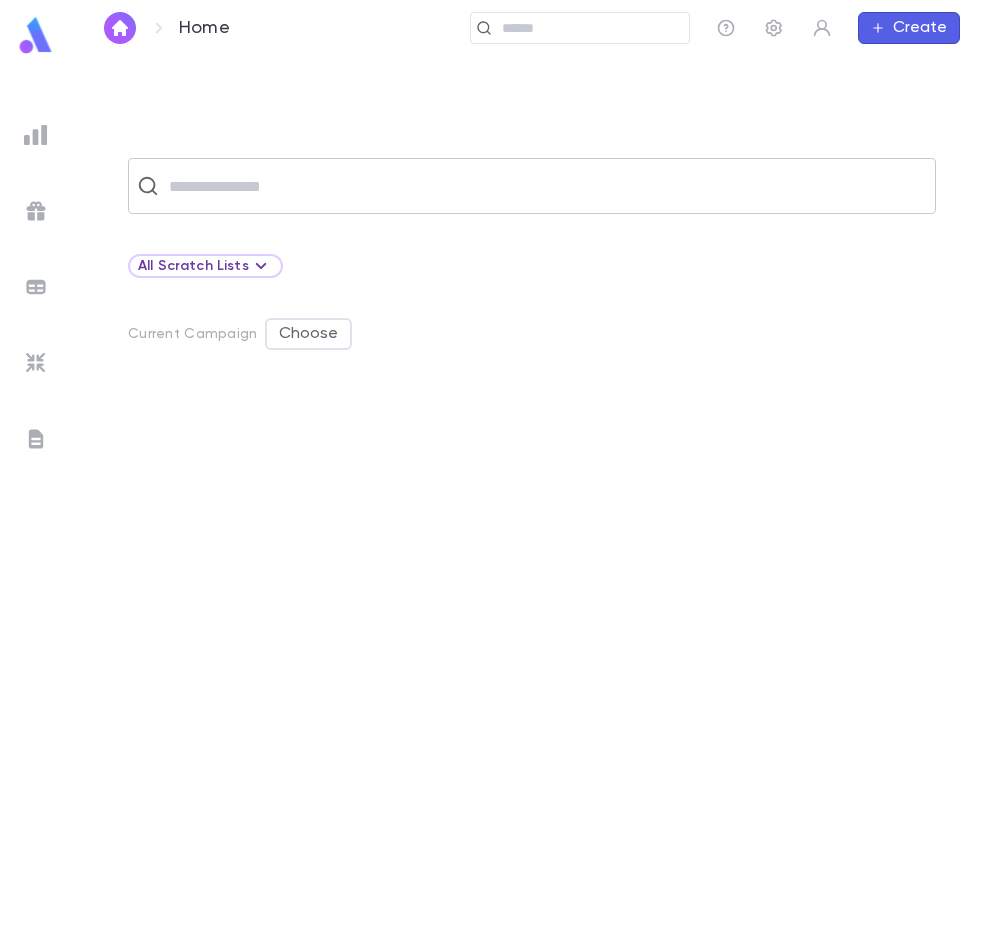 click at bounding box center (545, 186) 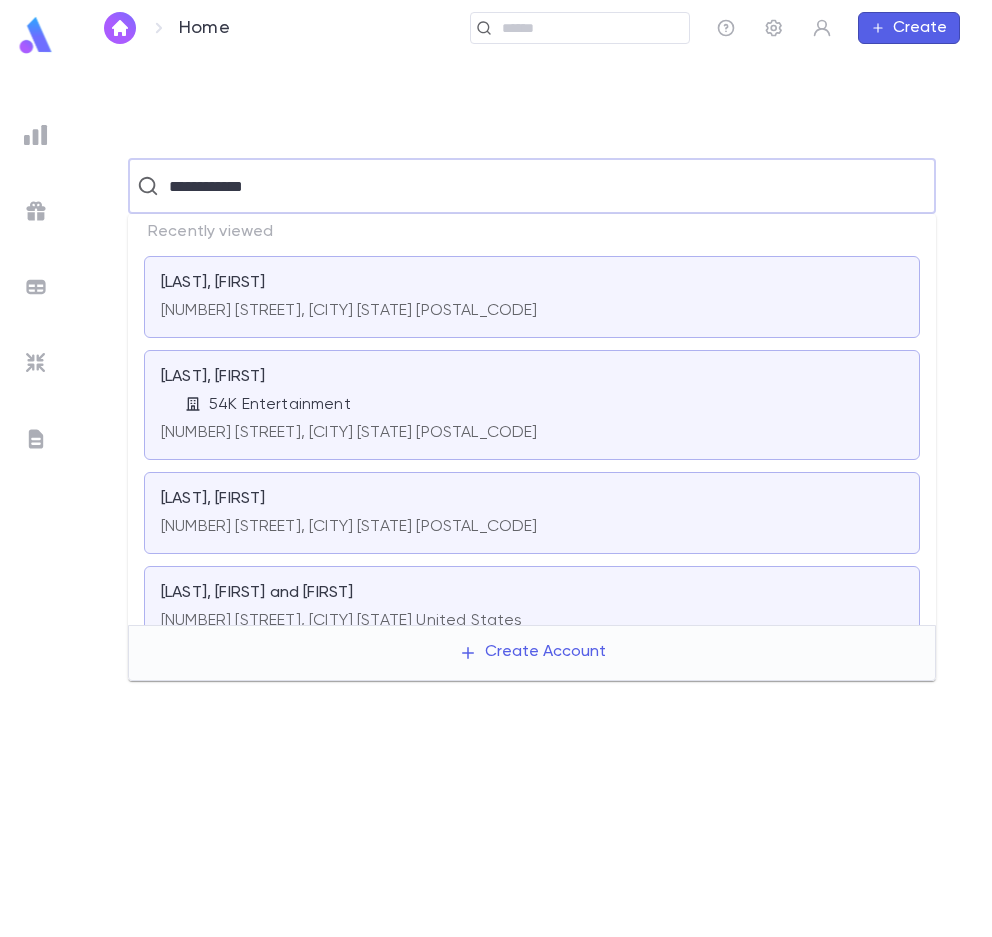 type on "**********" 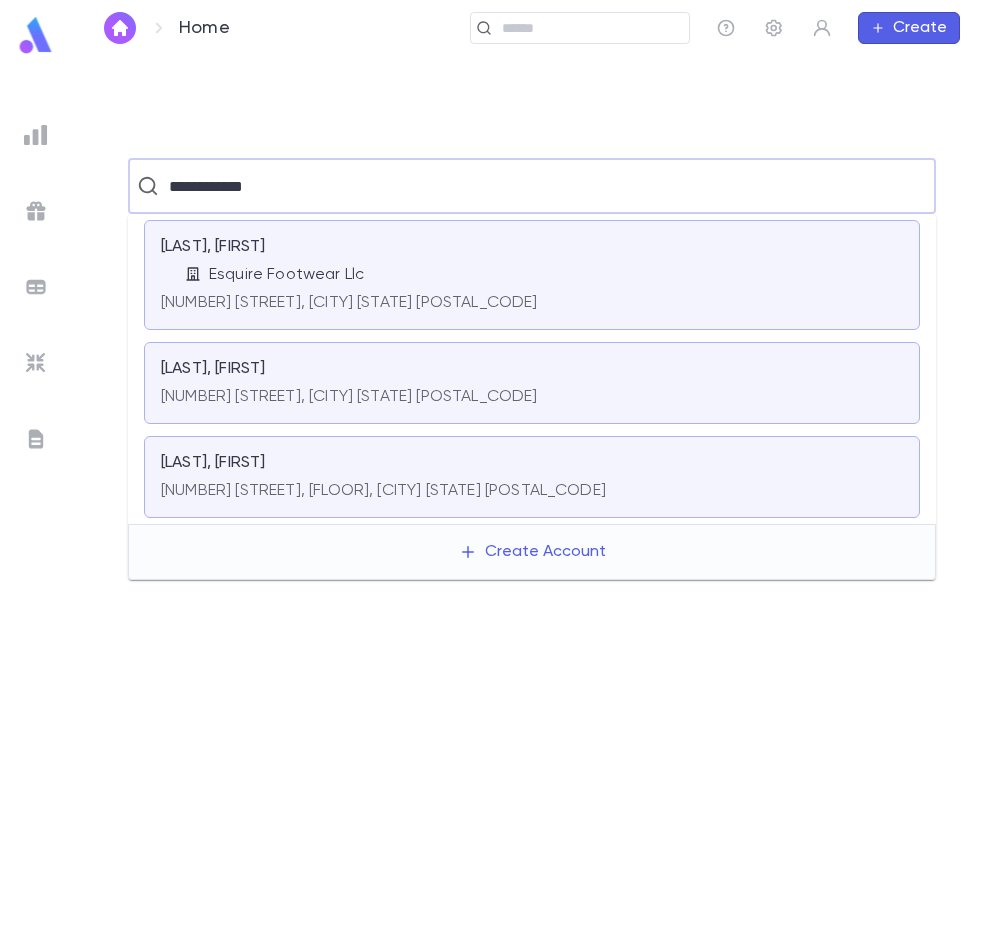 click on "[LAST], [FIRST]" at bounding box center (532, 463) 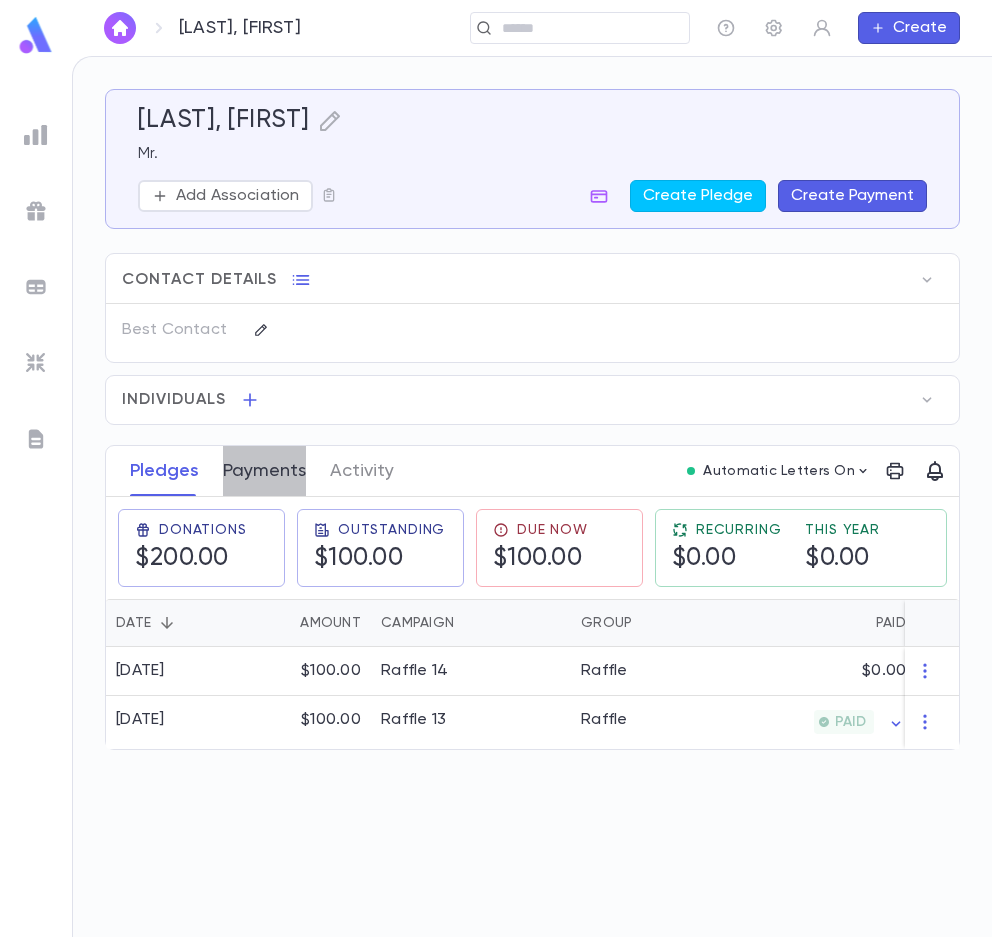 click on "Payments" at bounding box center [264, 471] 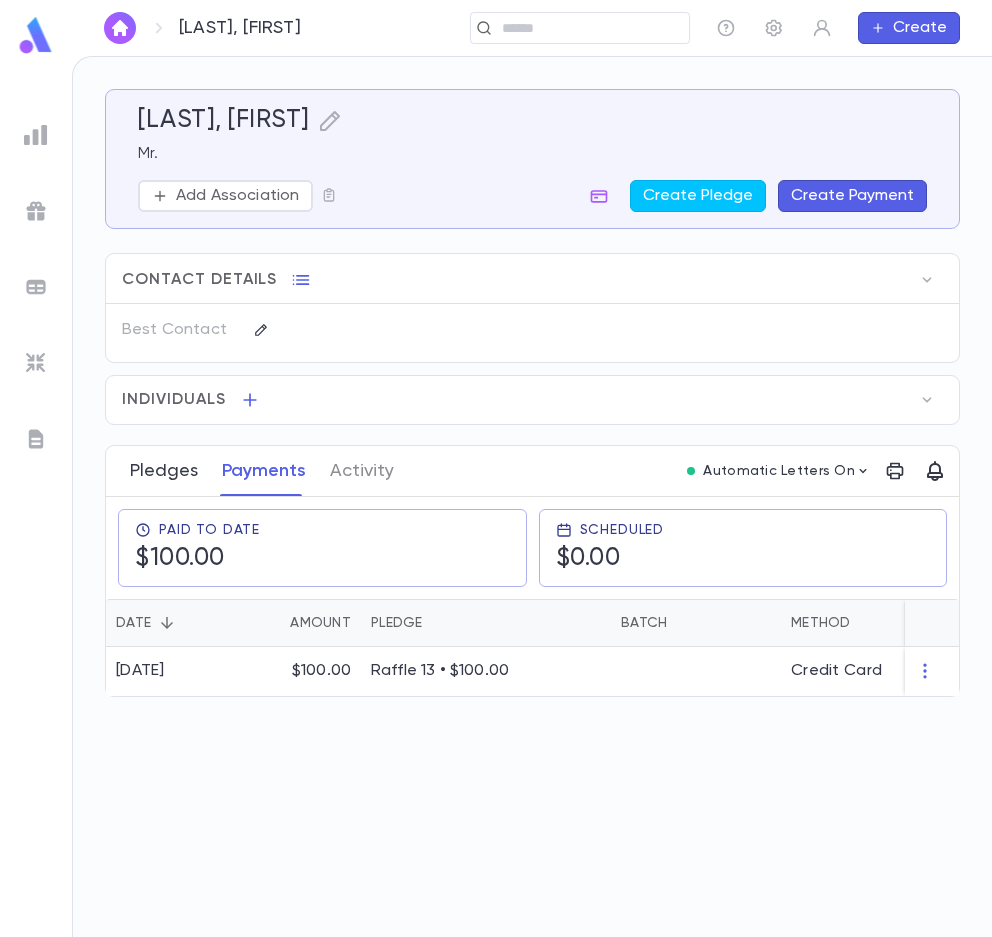 click on "Pledges" at bounding box center [164, 471] 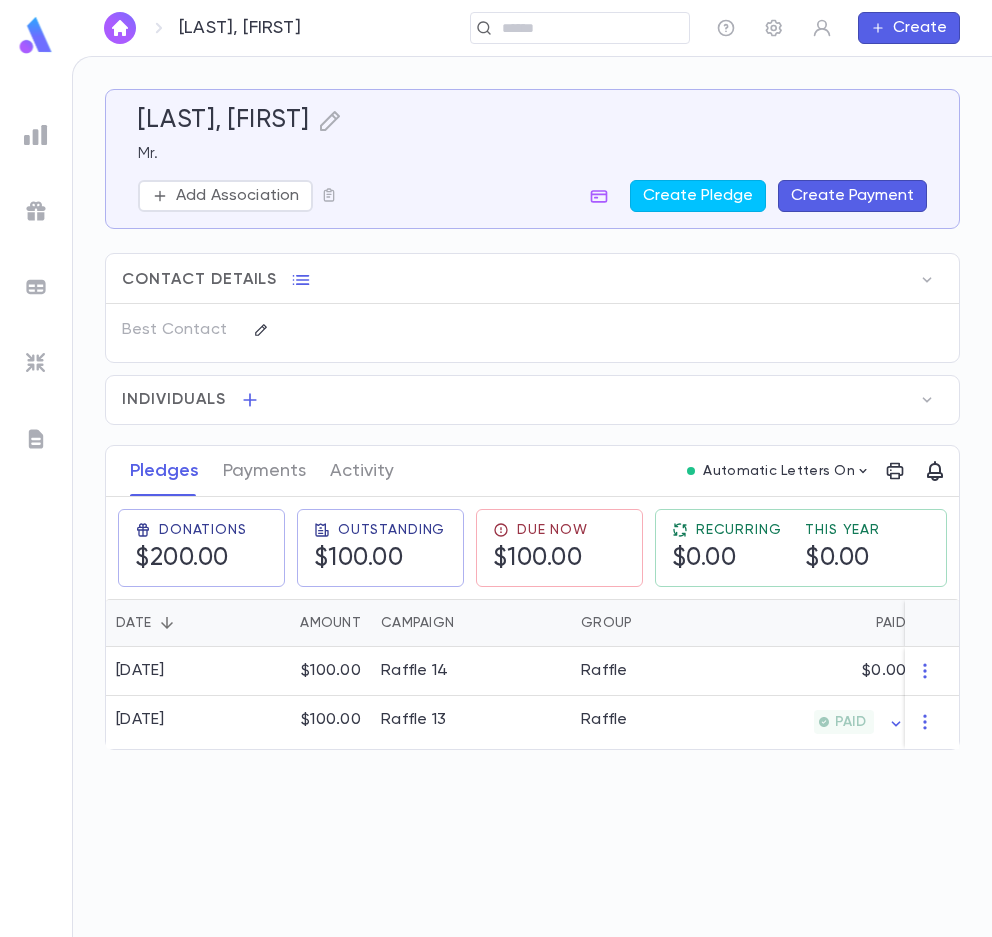 click at bounding box center [120, 28] 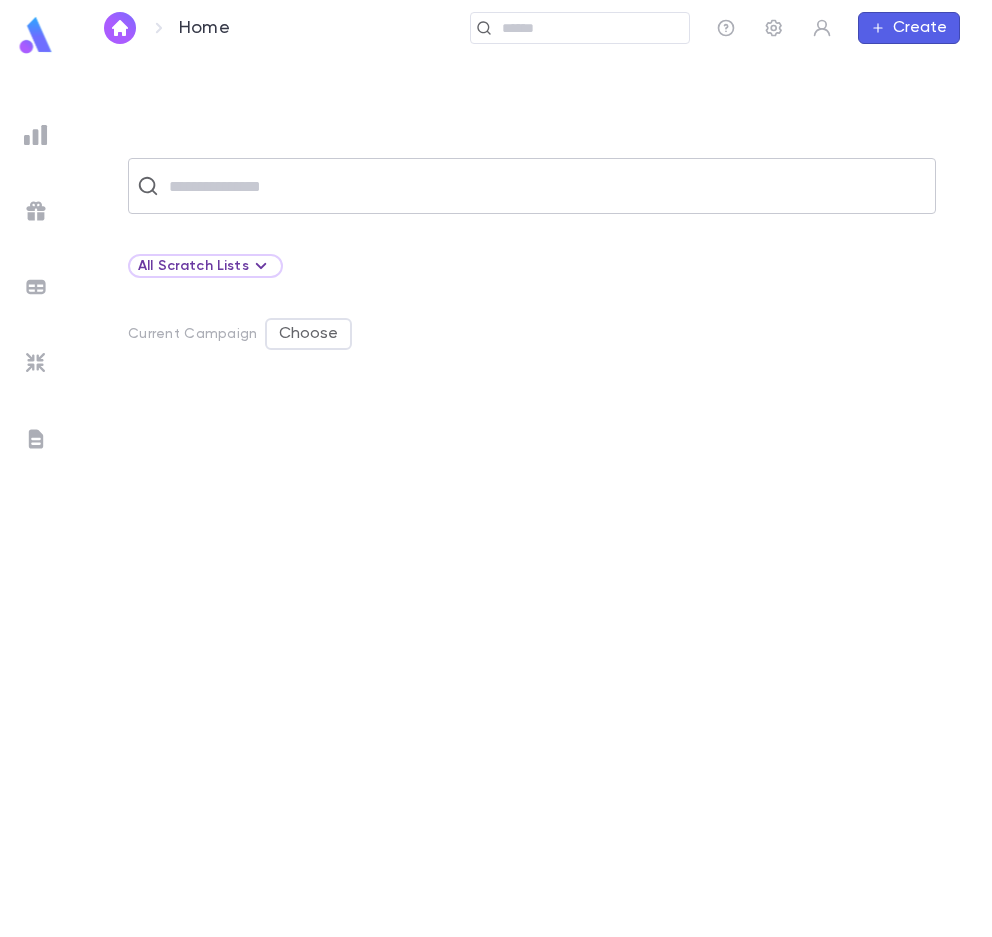click on "​" at bounding box center [532, 186] 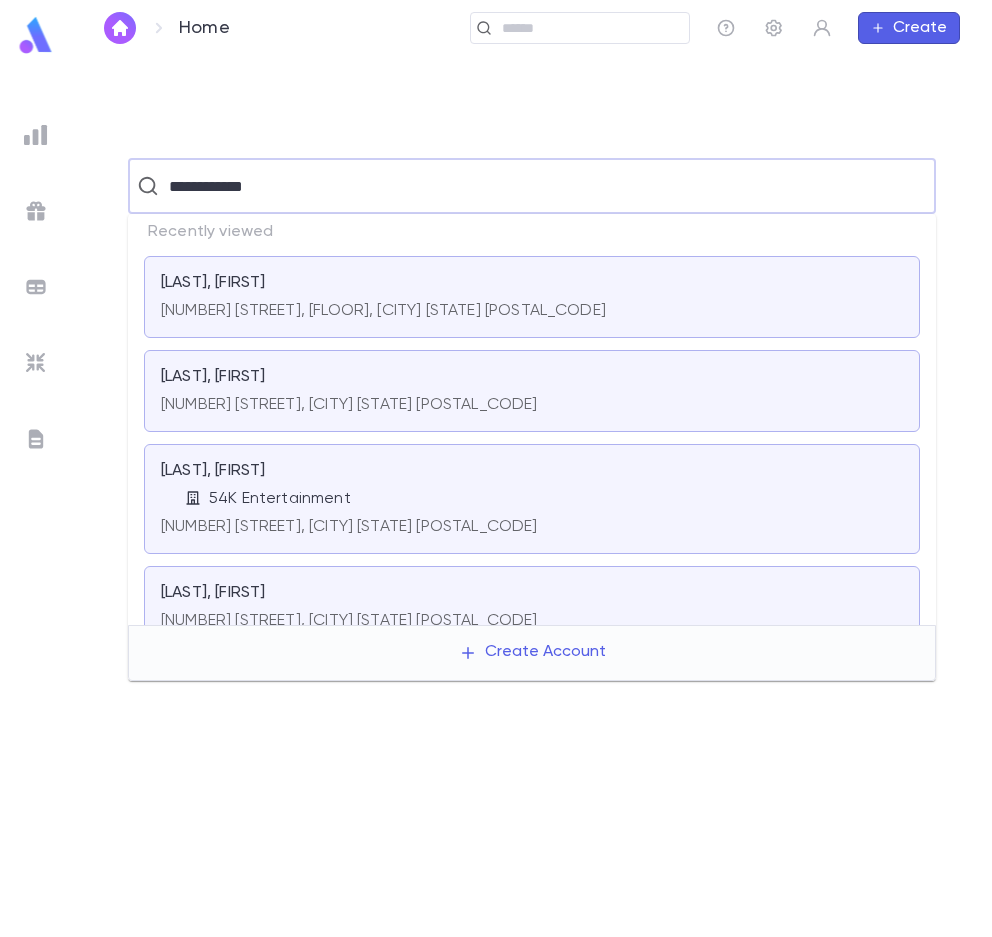 type on "**********" 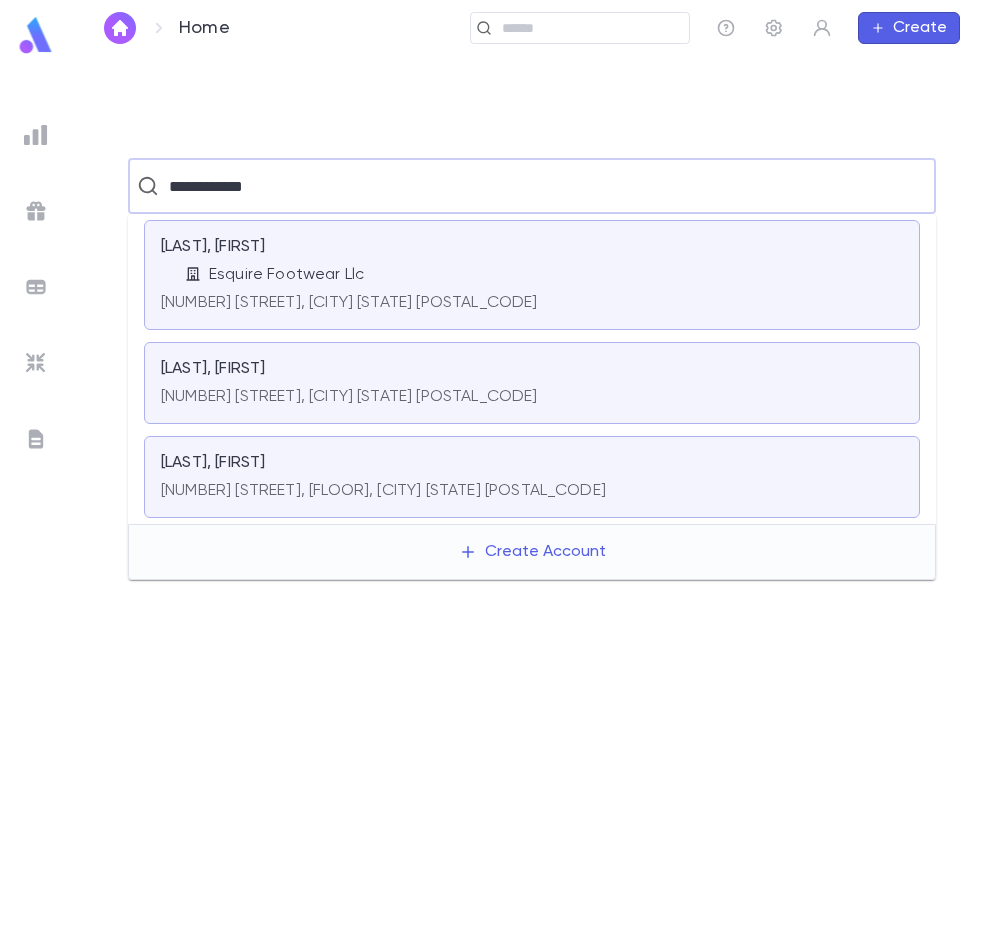 click on "[LAST], [FIRST]" at bounding box center (213, 247) 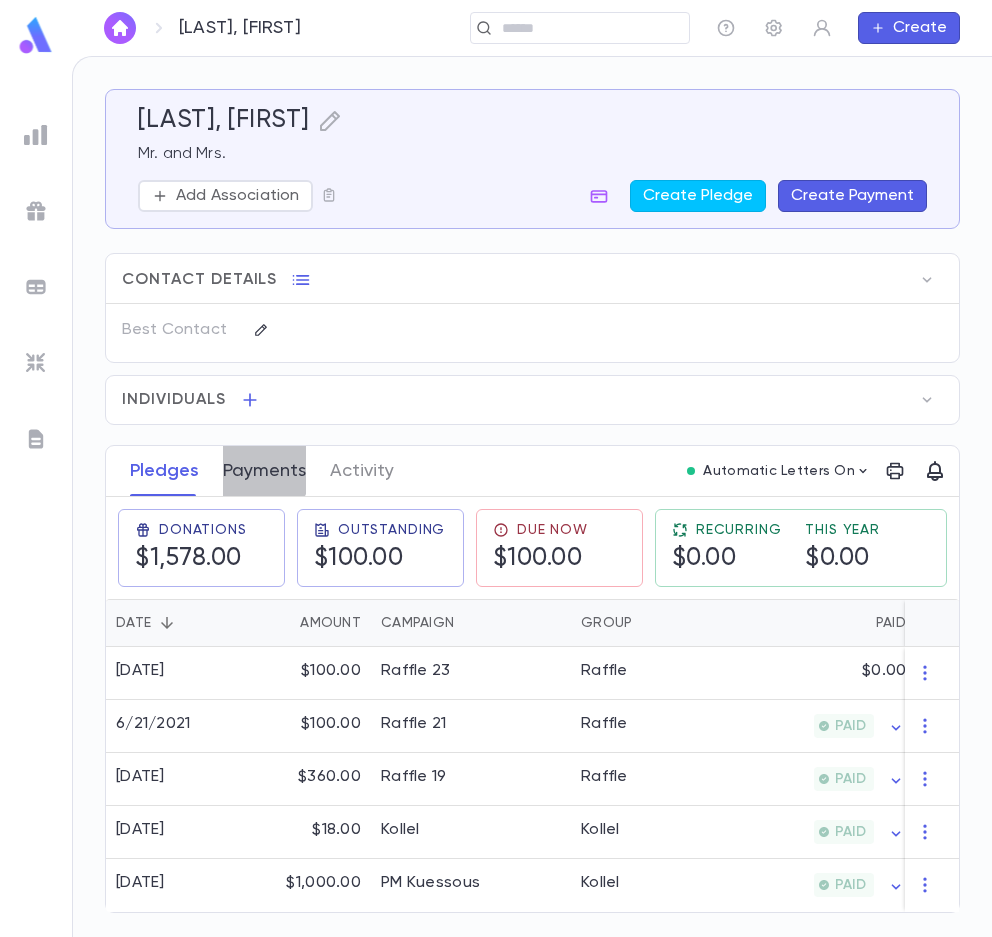click on "Payments" at bounding box center [264, 471] 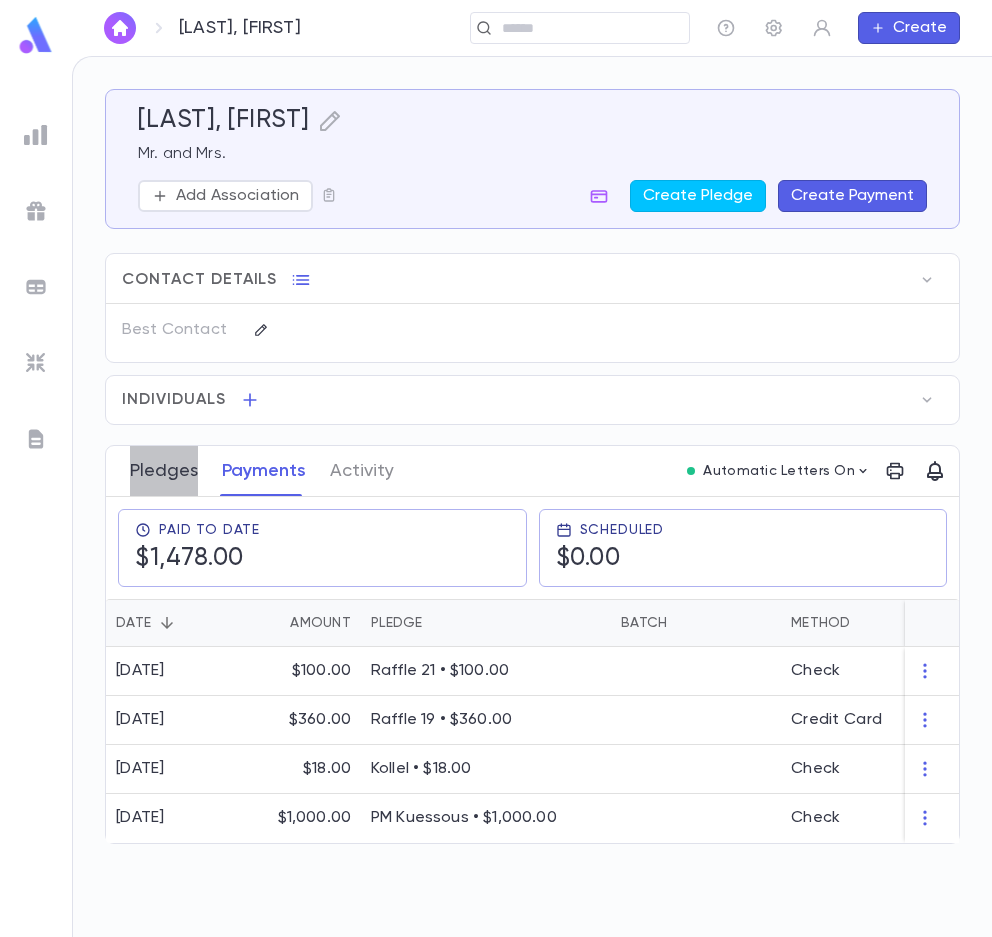 click on "Pledges" at bounding box center (164, 471) 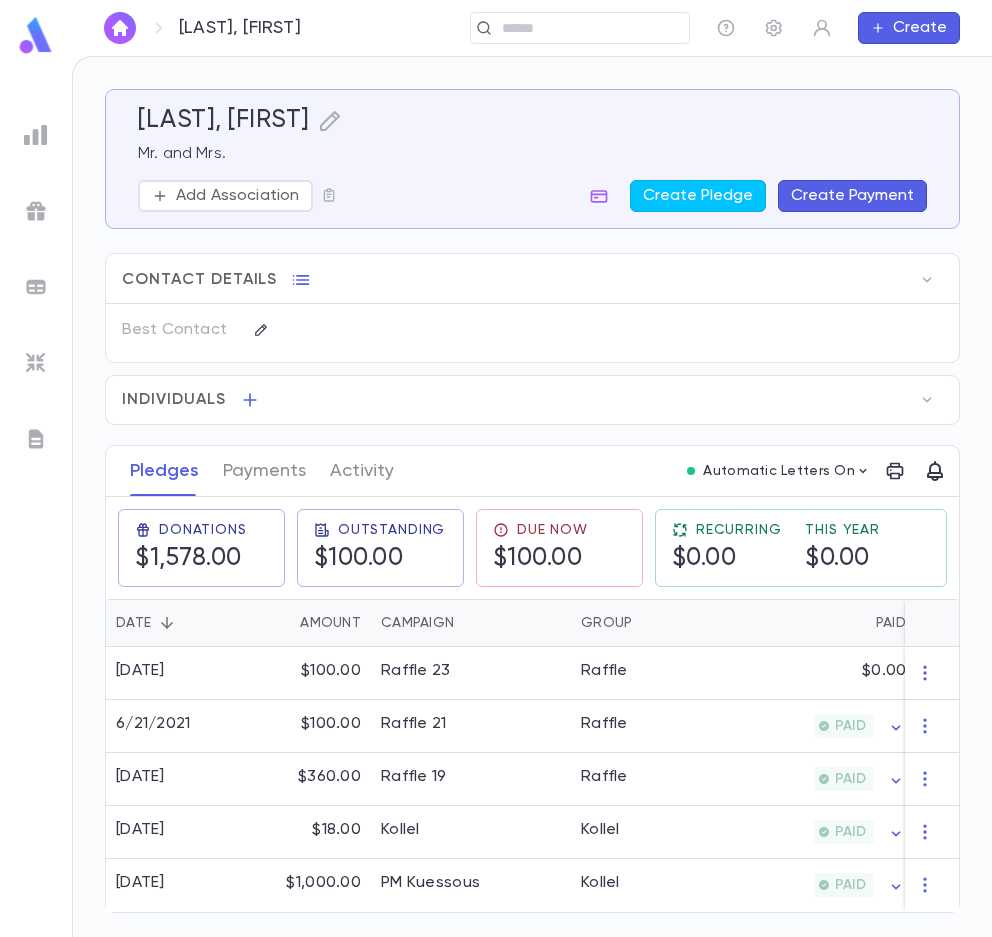 click at bounding box center [120, 28] 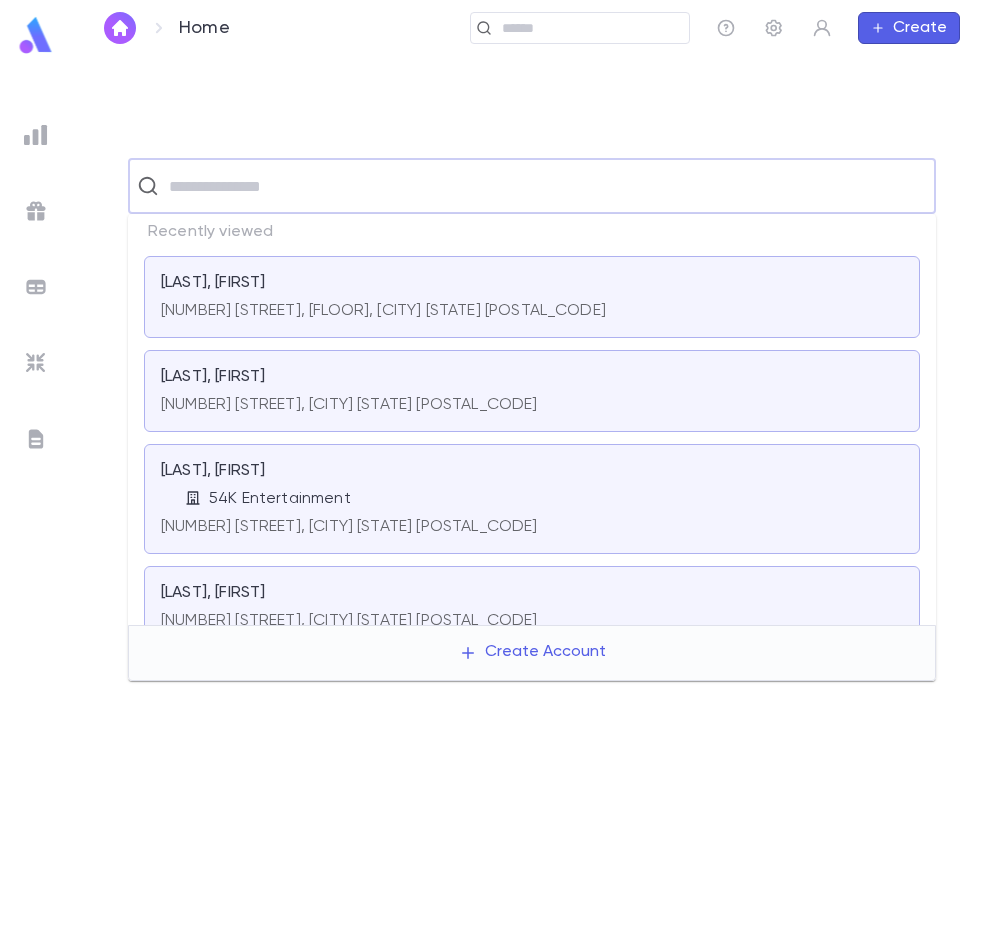 click at bounding box center [545, 186] 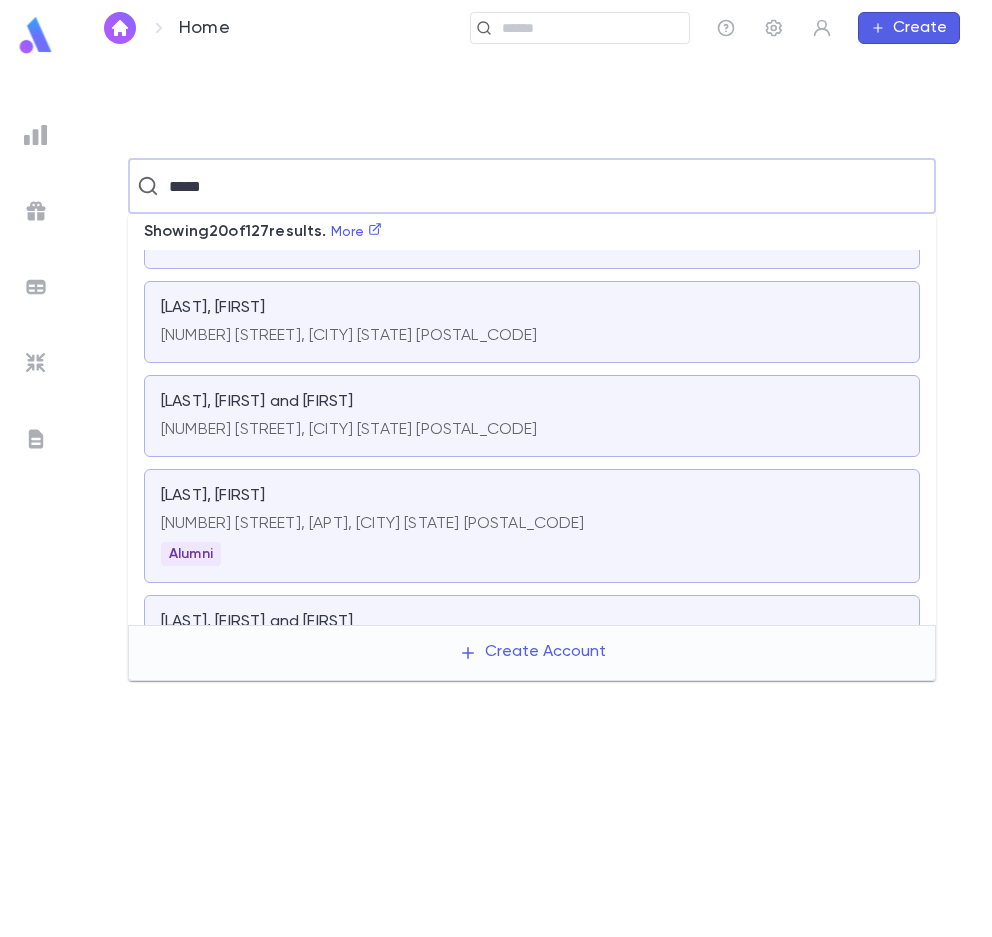 scroll, scrollTop: 600, scrollLeft: 0, axis: vertical 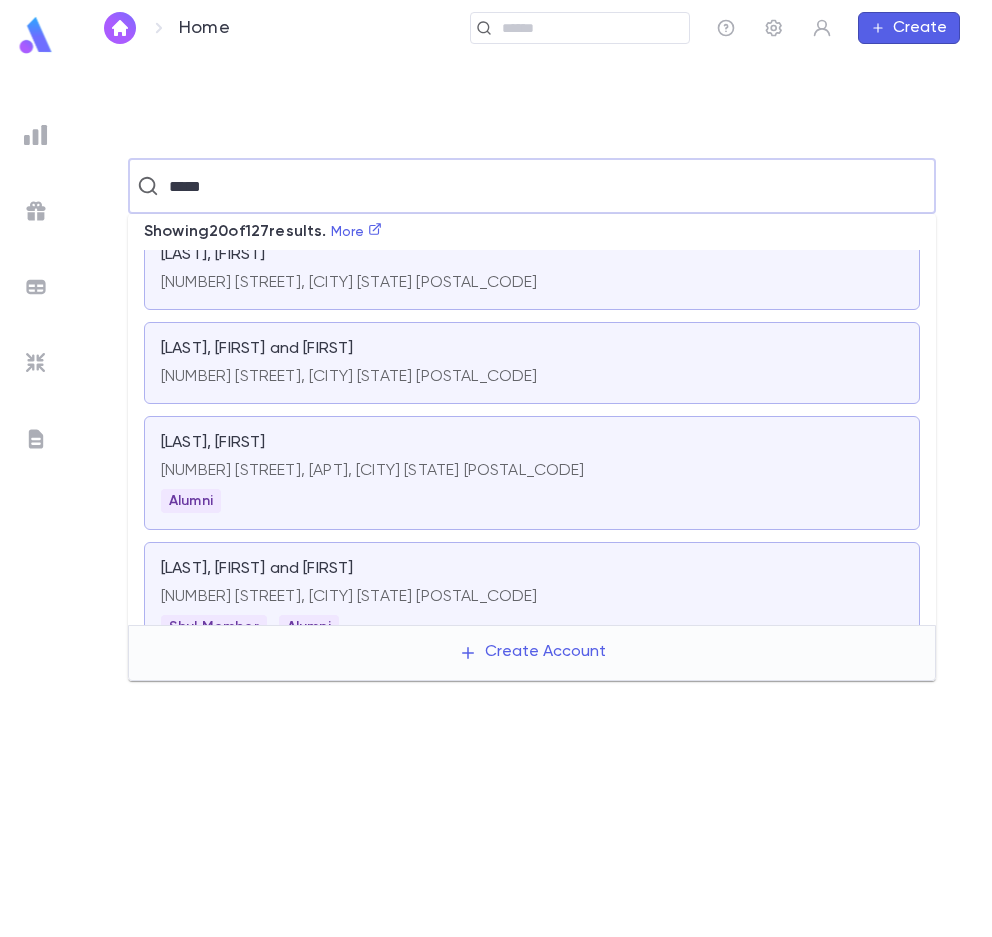 drag, startPoint x: 251, startPoint y: 185, endPoint x: -372, endPoint y: 154, distance: 623.7708 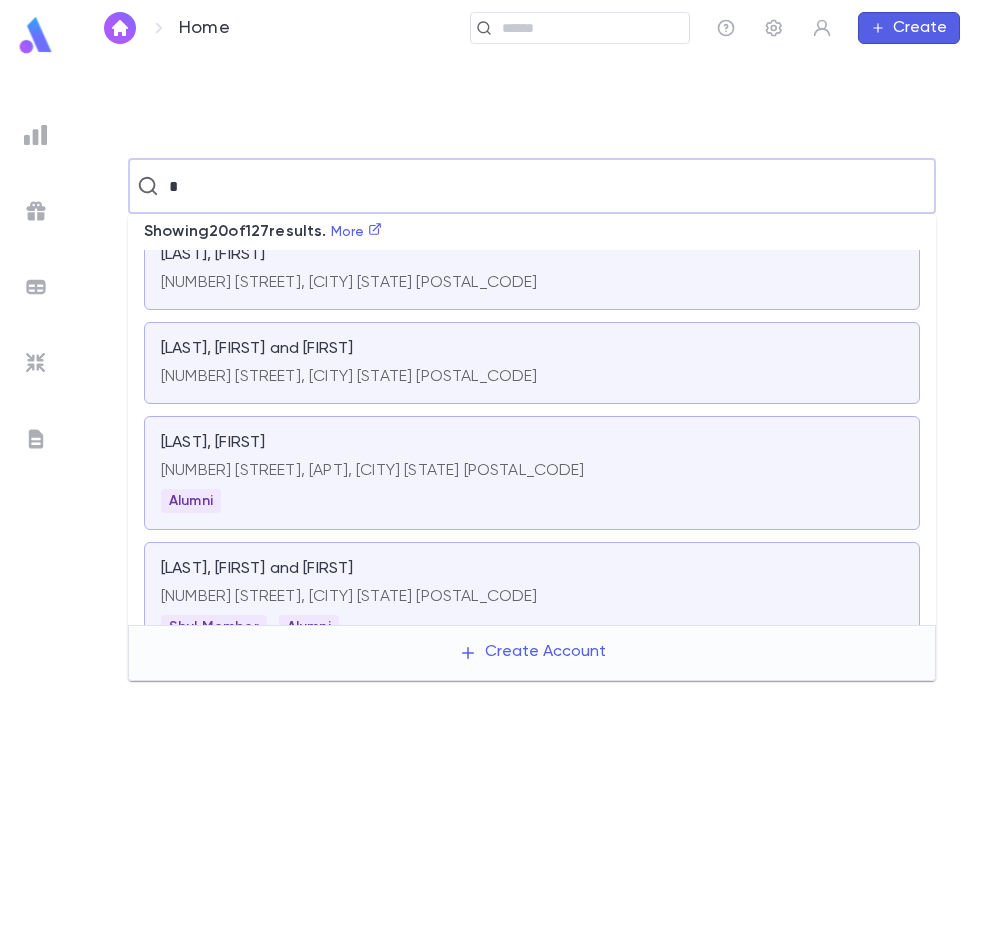 scroll, scrollTop: 0, scrollLeft: 0, axis: both 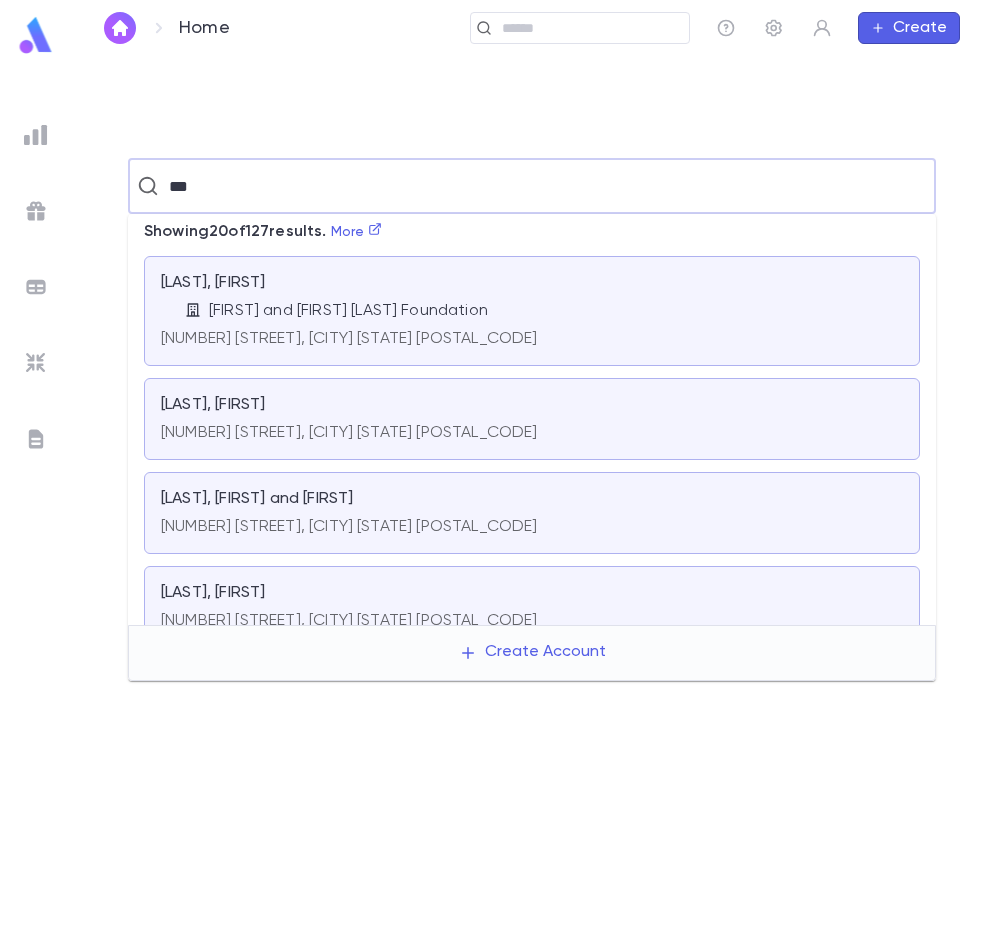 type on "***" 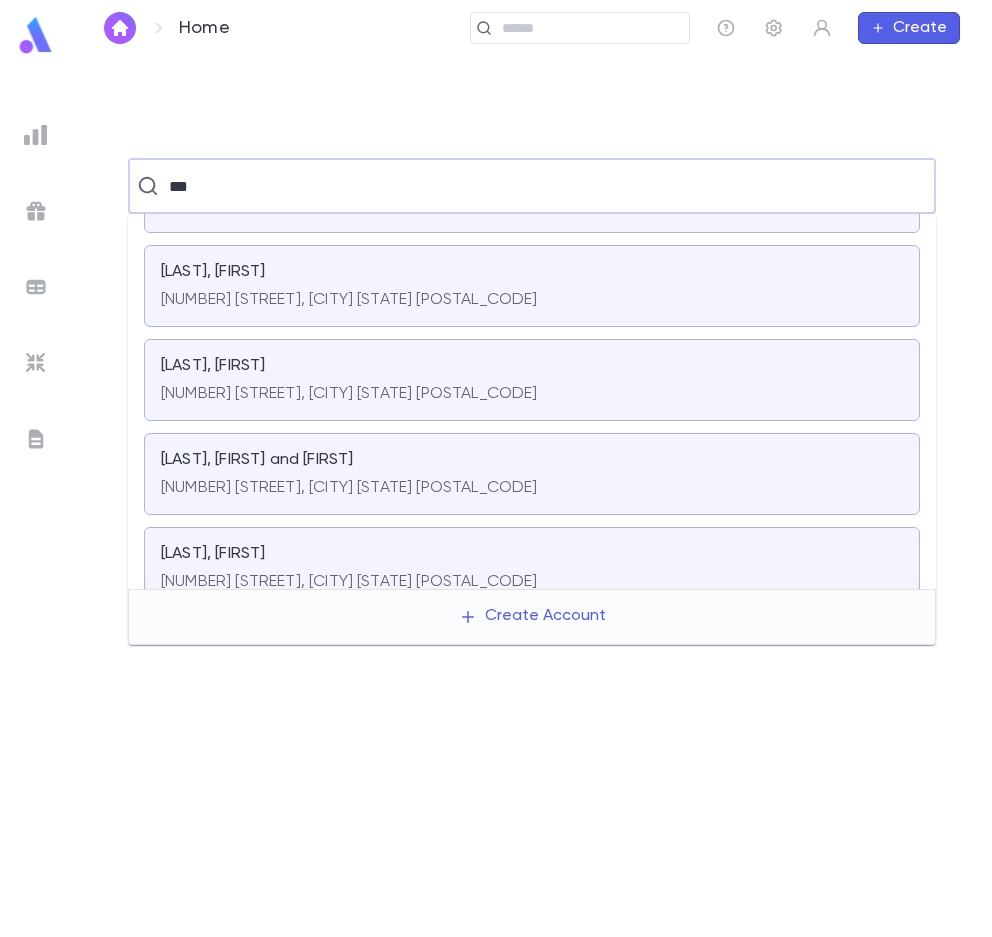 scroll, scrollTop: 200, scrollLeft: 0, axis: vertical 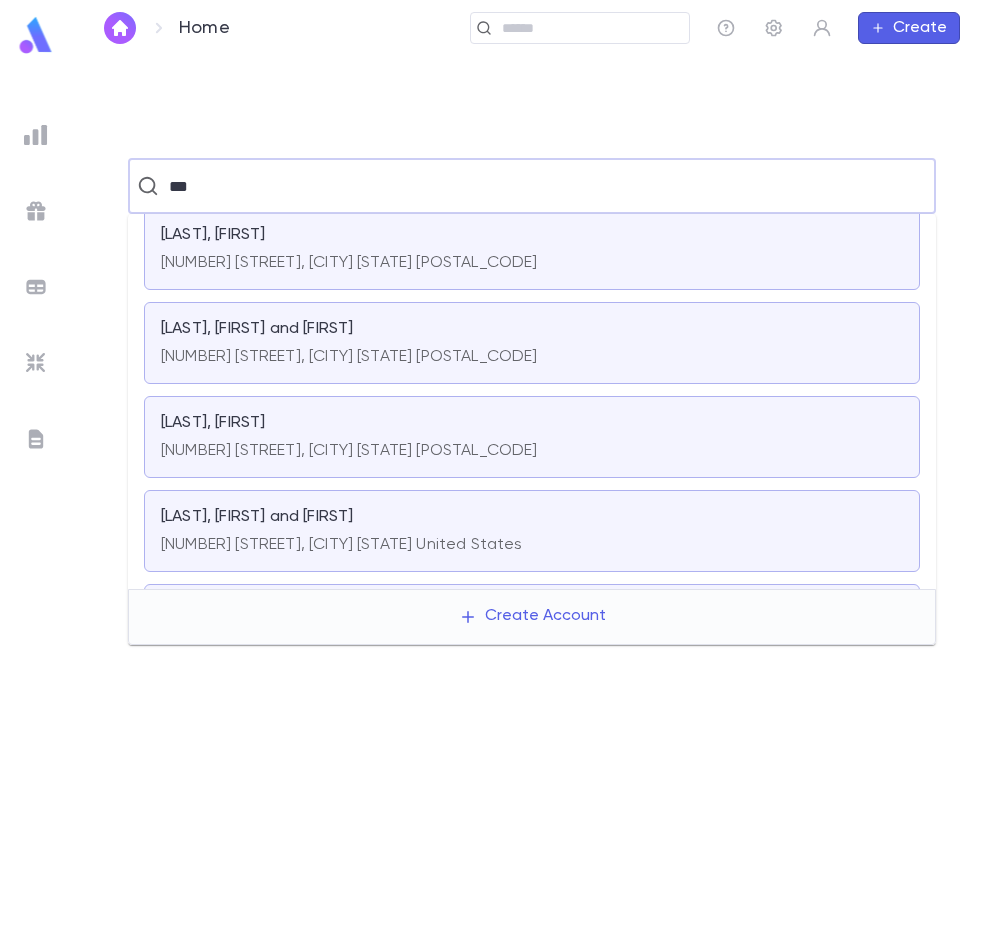 click on "[NUMBER] [STREET], [CITY] [STATE] United States" at bounding box center [342, 541] 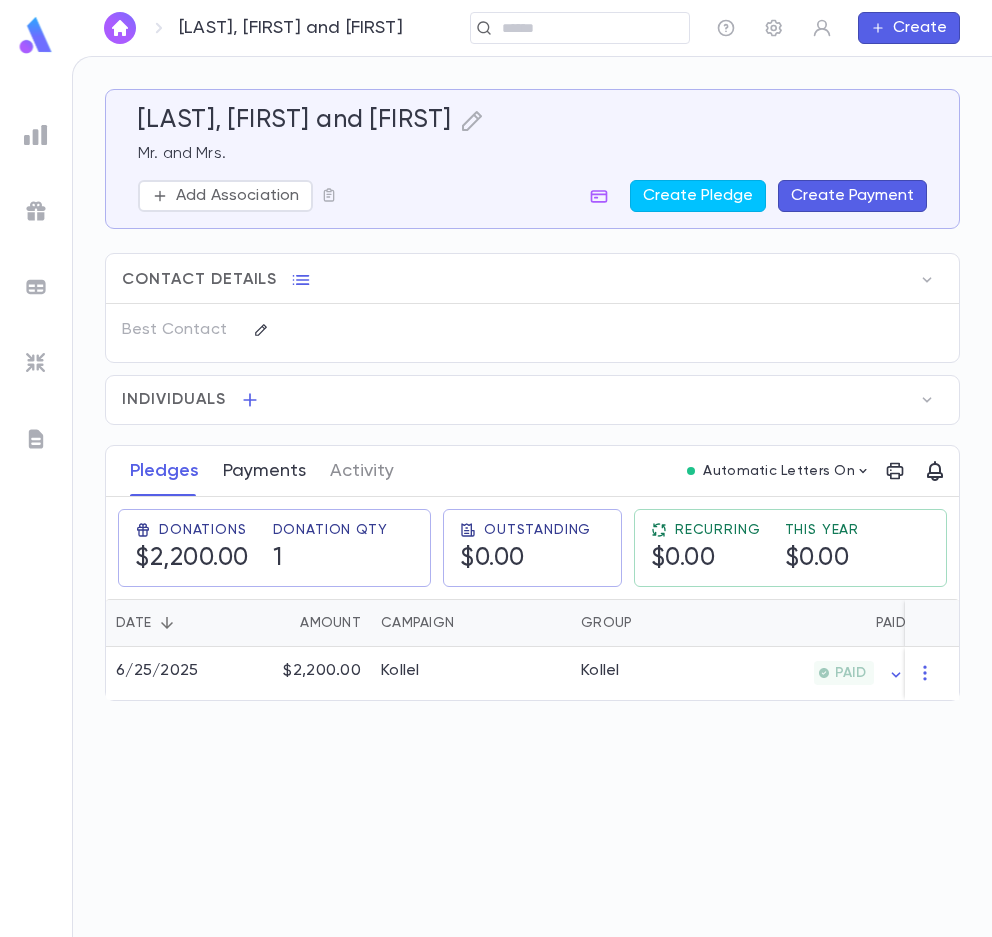 click on "Payments" at bounding box center [264, 471] 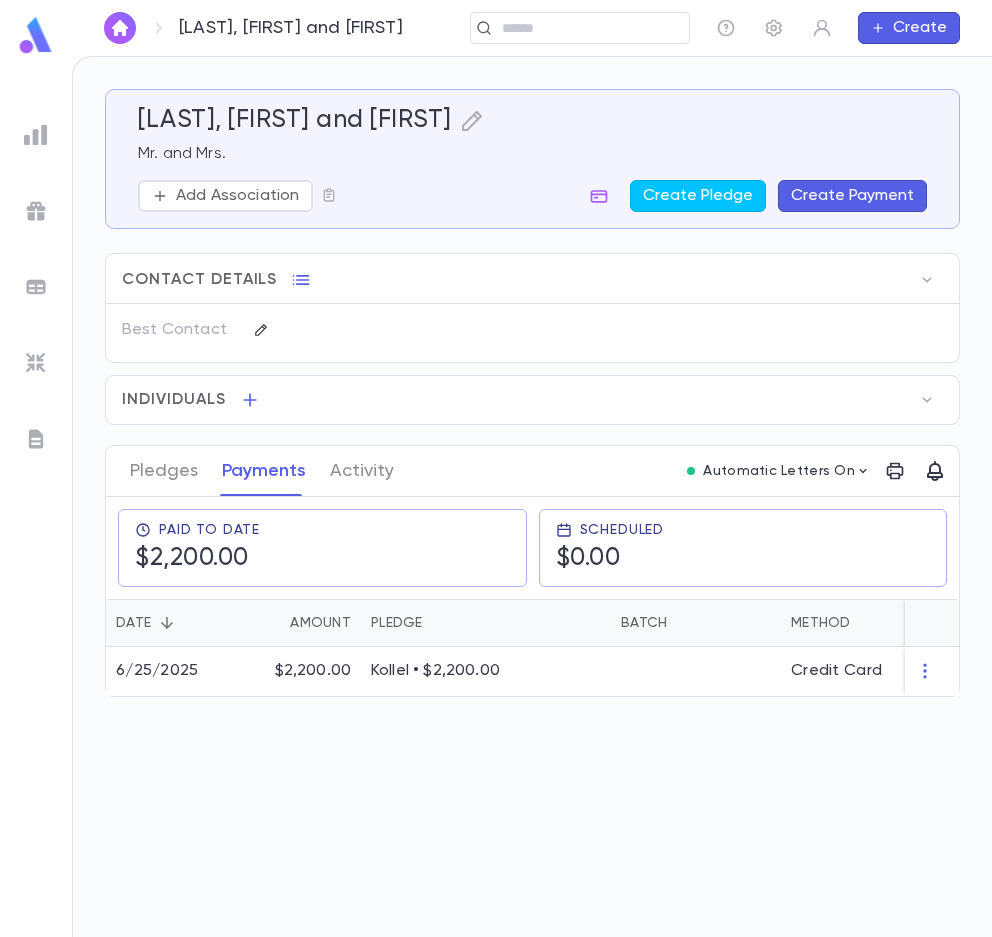 click on "Create Payment" at bounding box center [852, 196] 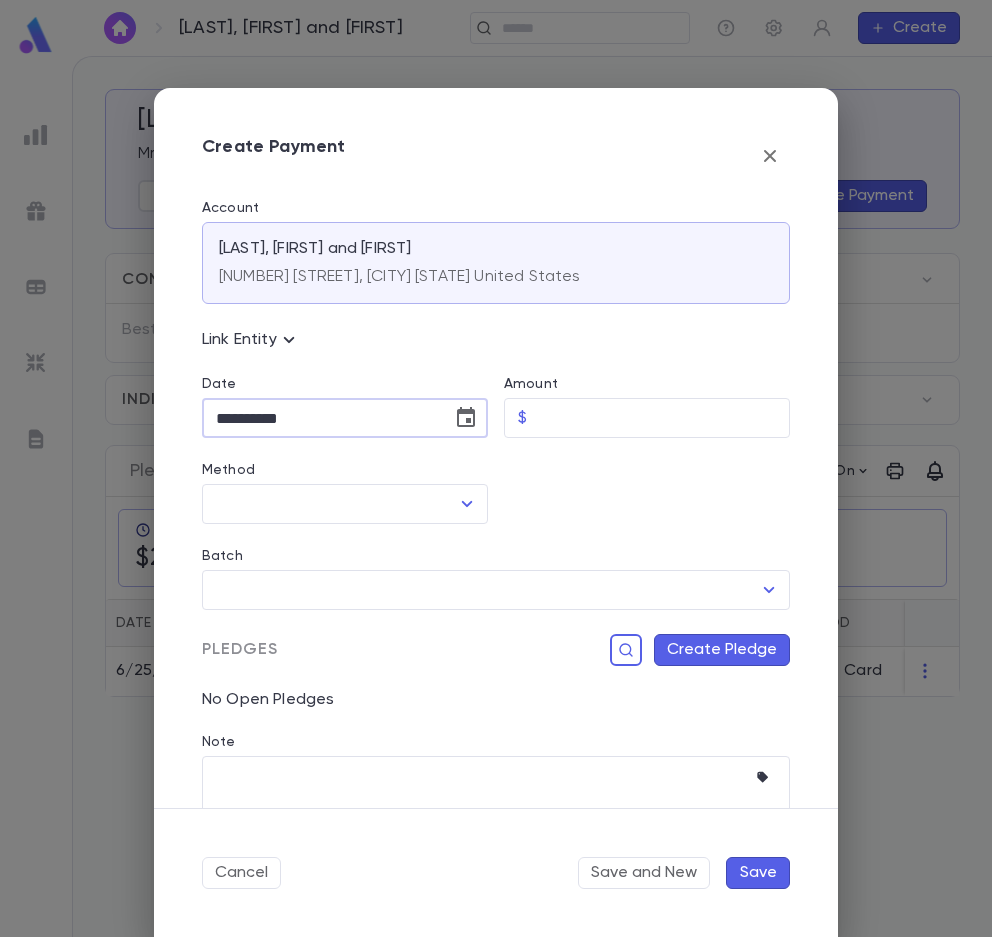 click on "**********" at bounding box center [320, 418] 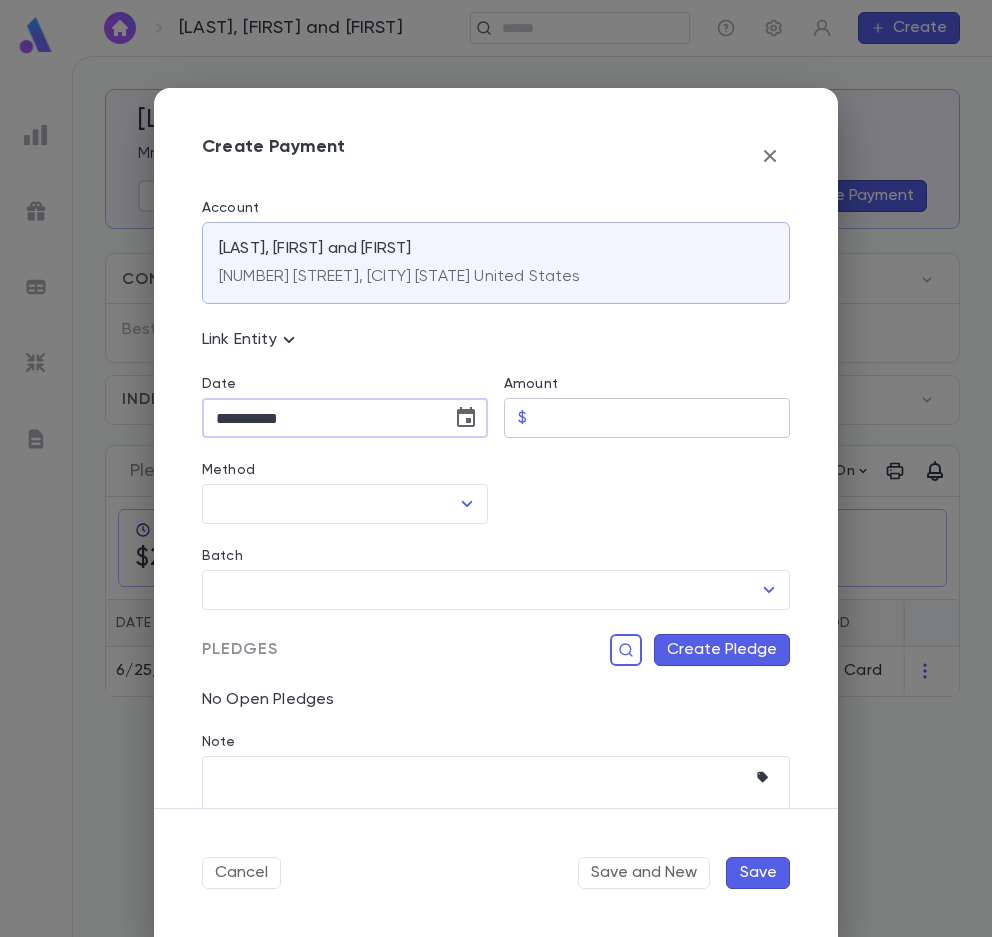 type on "**********" 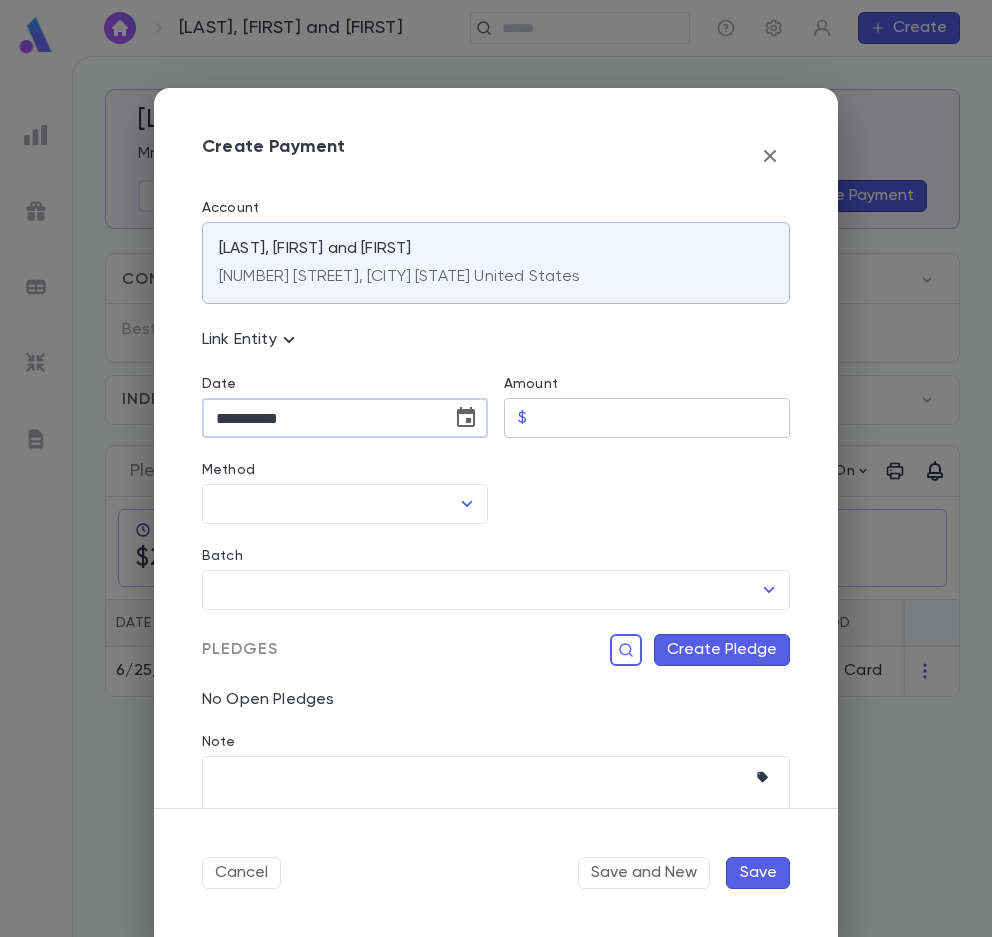 click on "Amount" at bounding box center [662, 418] 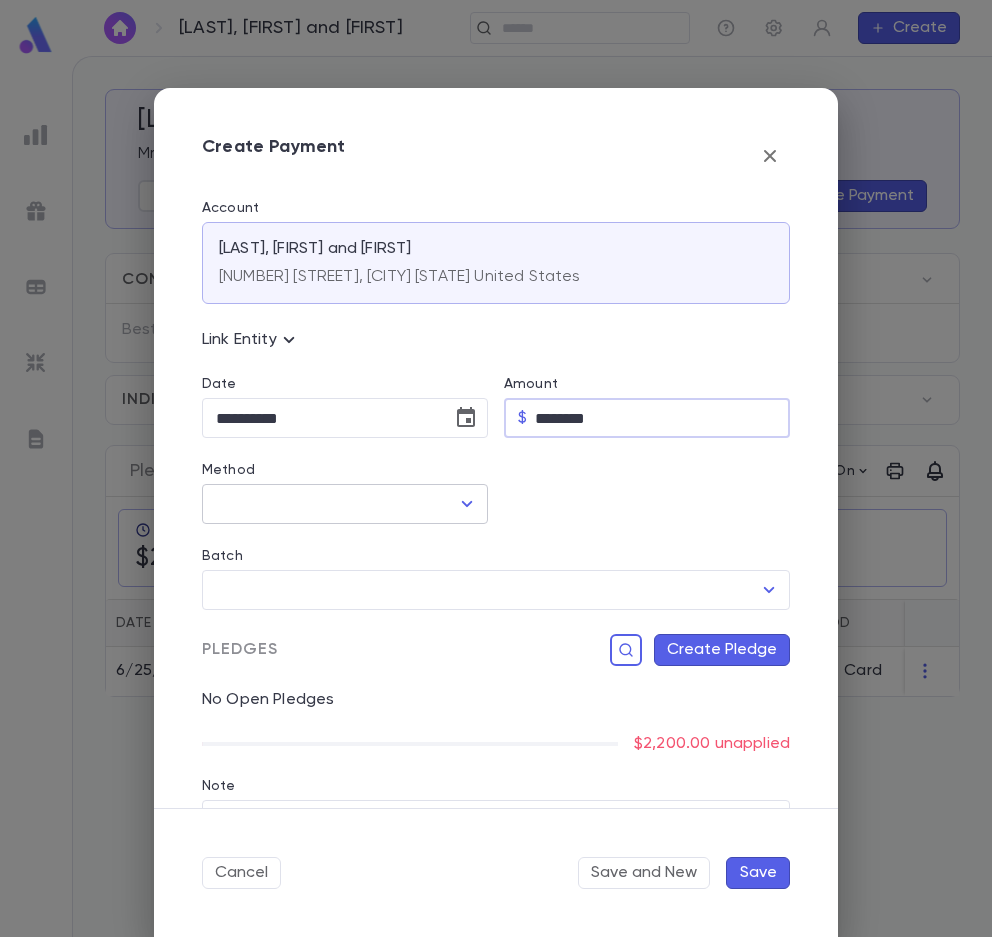 type on "********" 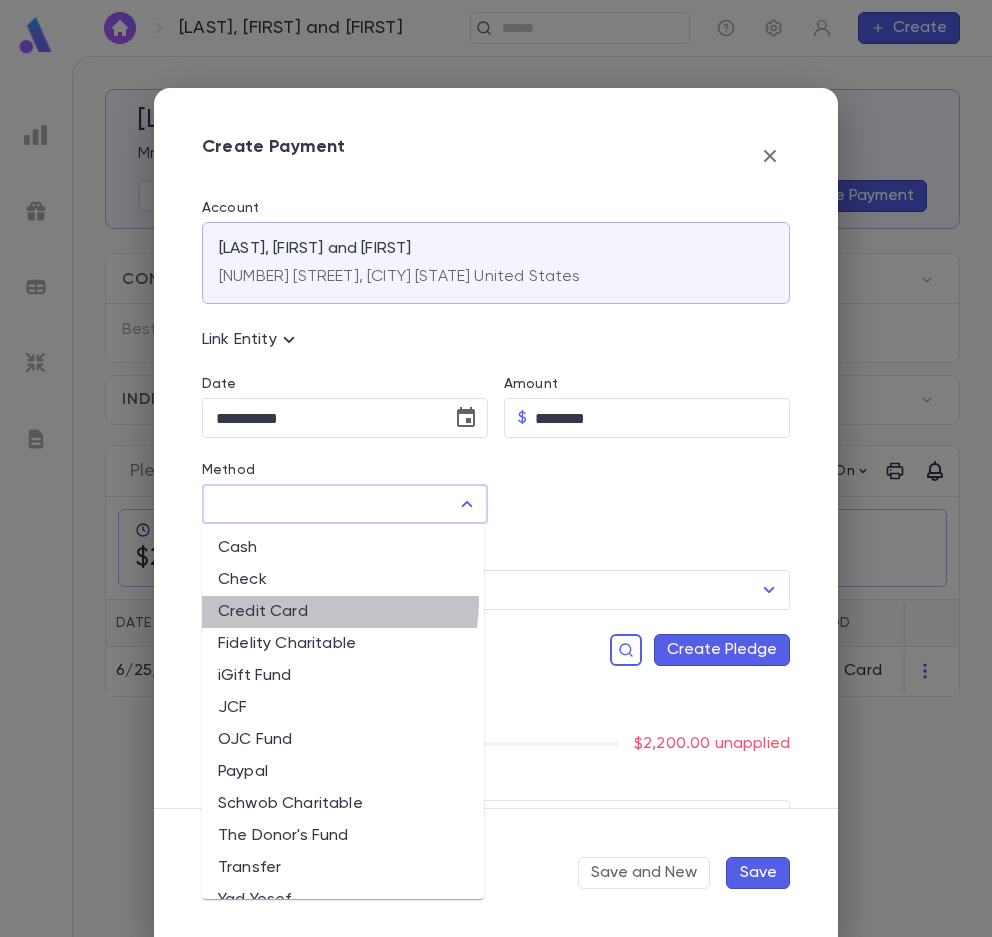 click on "Credit Card" at bounding box center (343, 612) 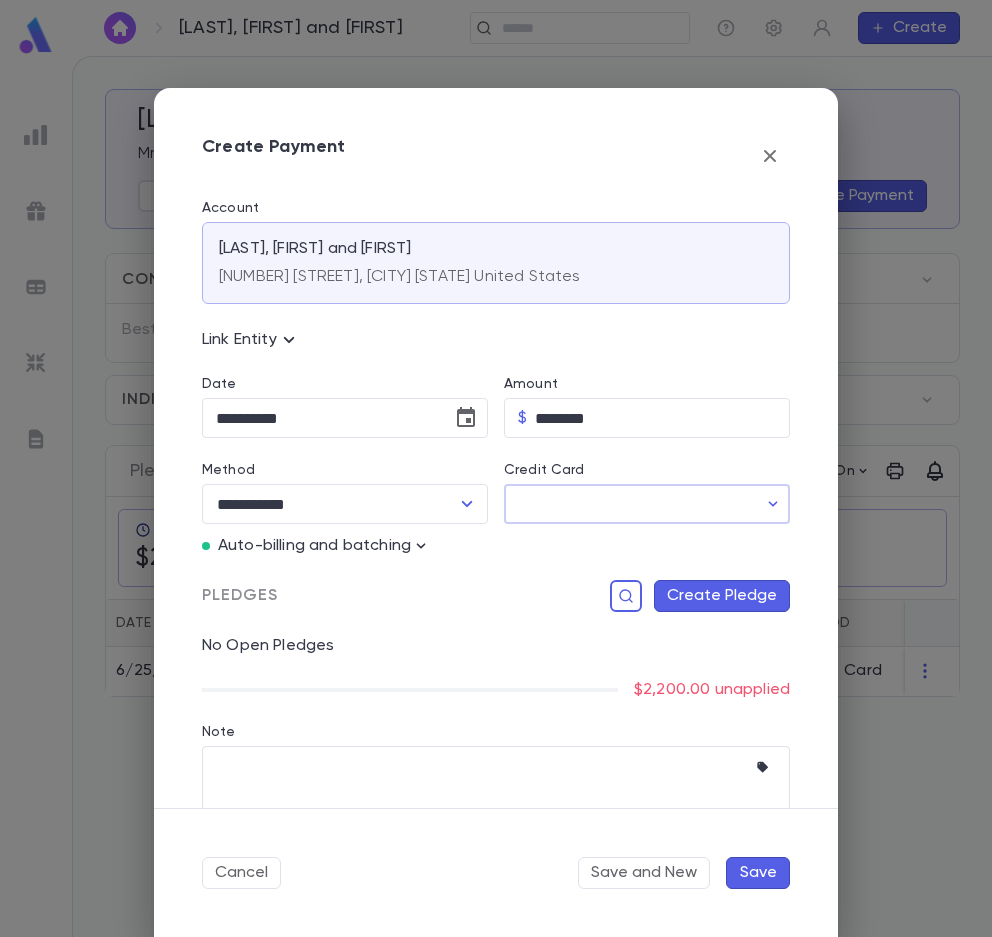 click on "Credit Card" at bounding box center [630, 504] 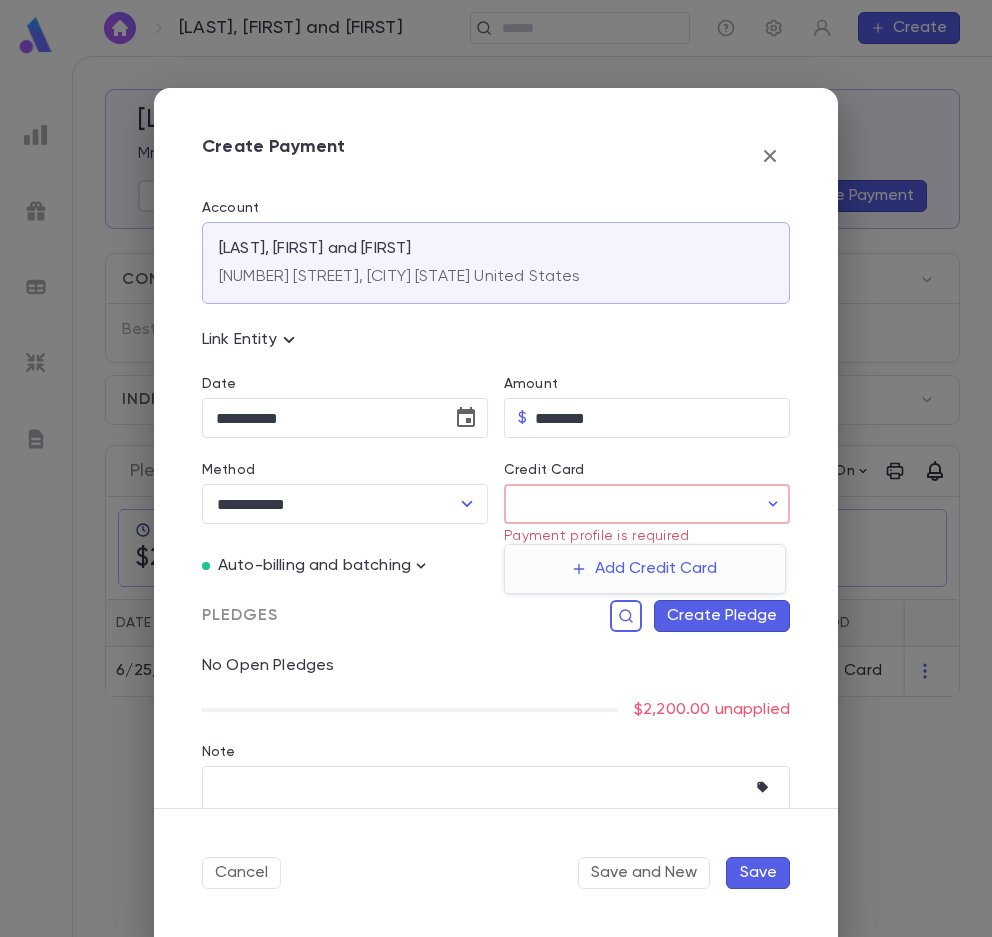 click at bounding box center [496, 468] 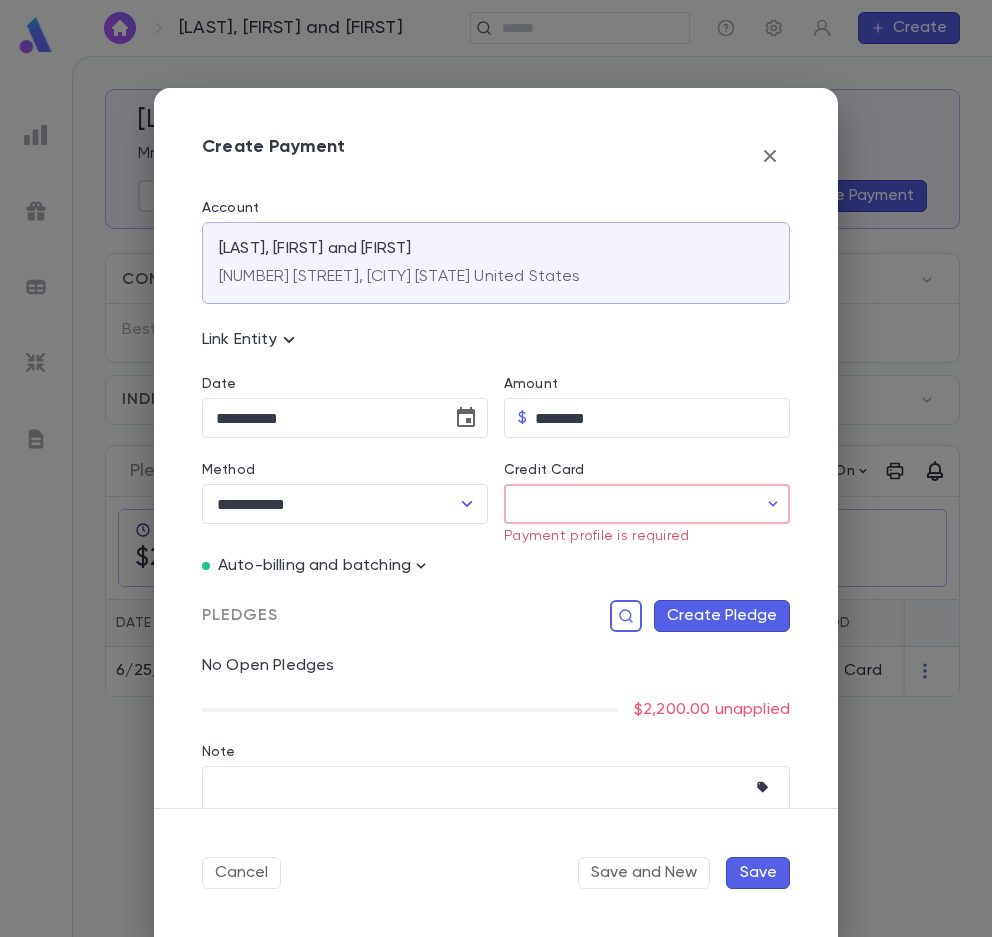 click on "Auto-billing and batching" at bounding box center (314, 566) 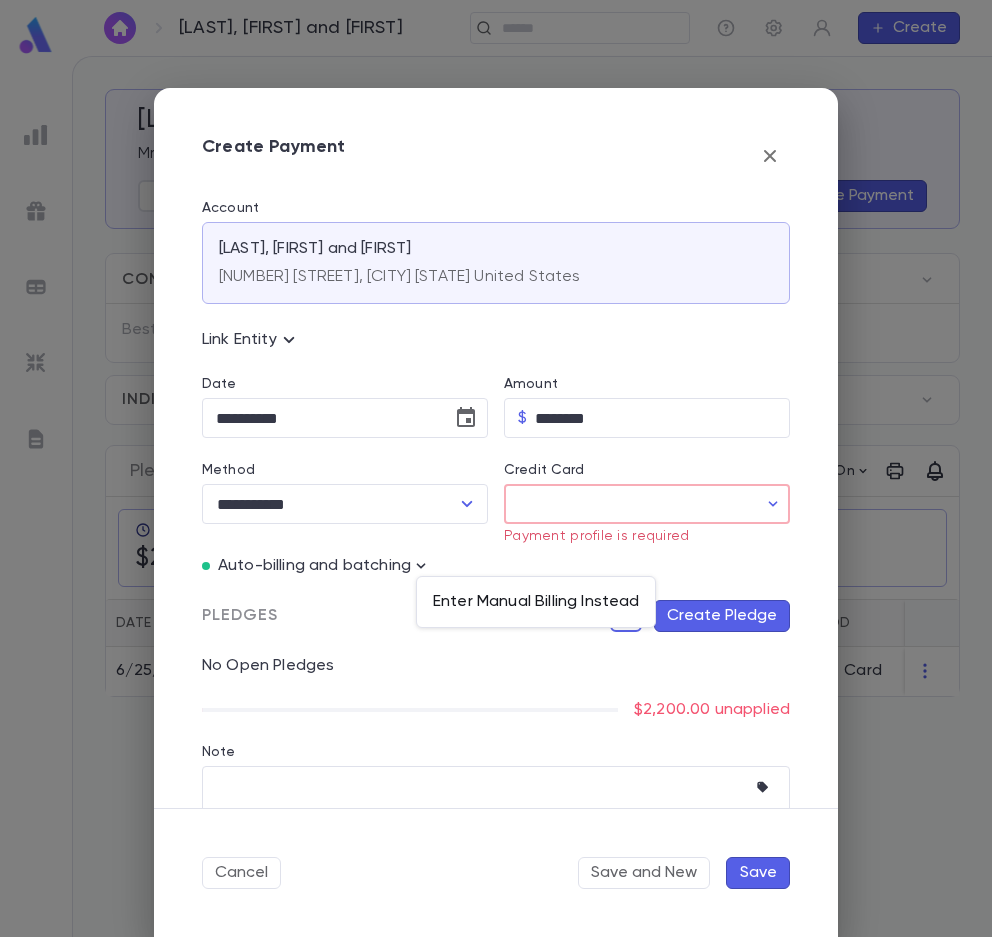 click on "Enter Manual Billing Instead" at bounding box center [536, 602] 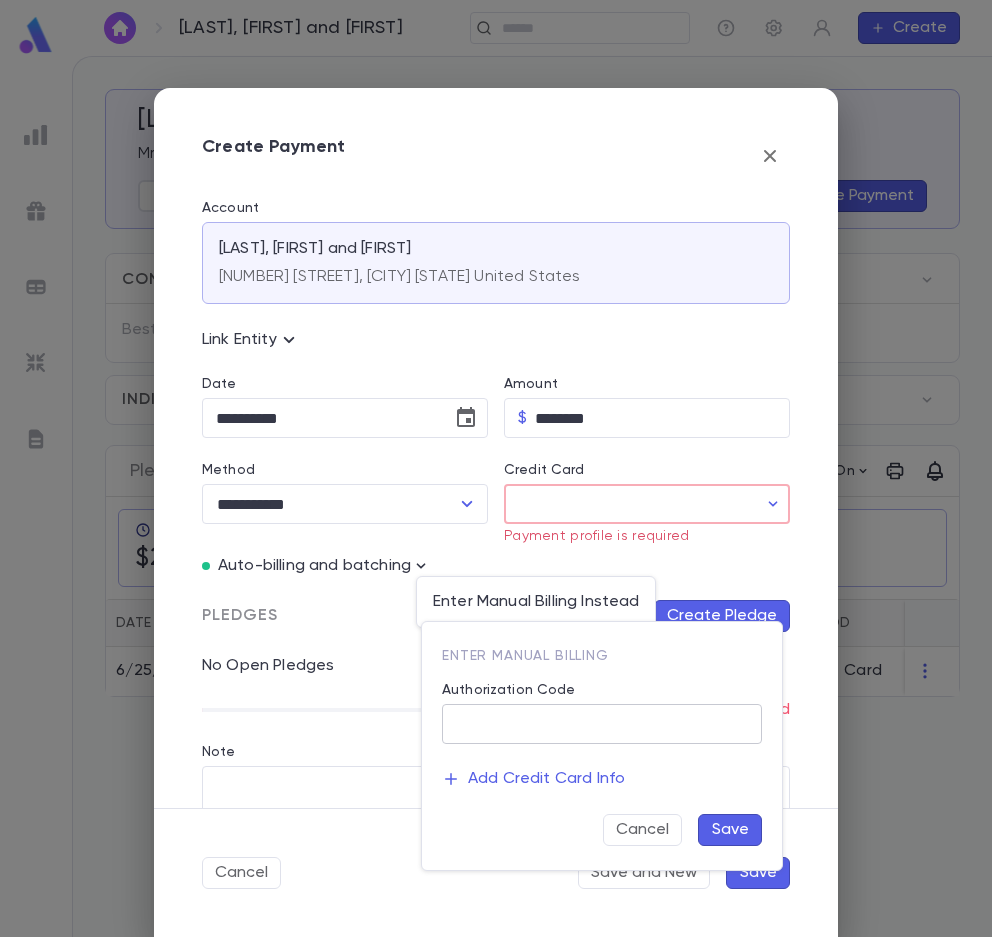 click on "Authorization Code" at bounding box center (602, 724) 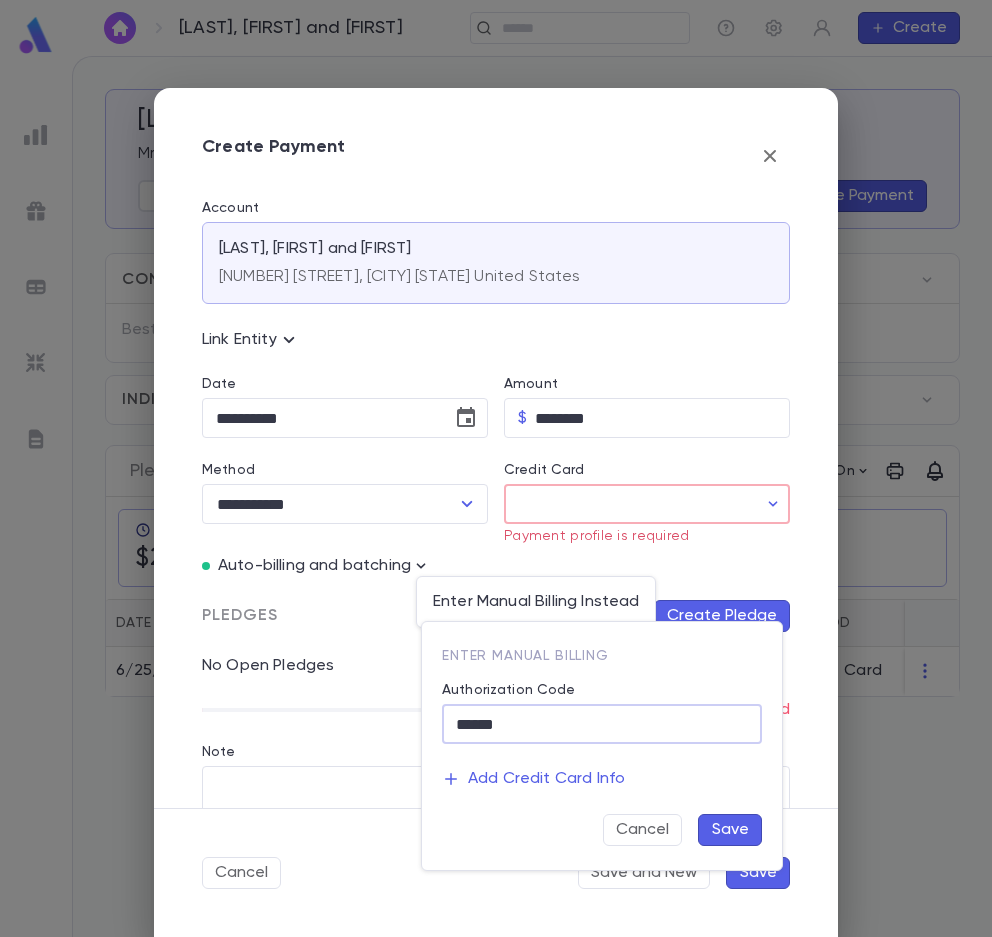 type on "******" 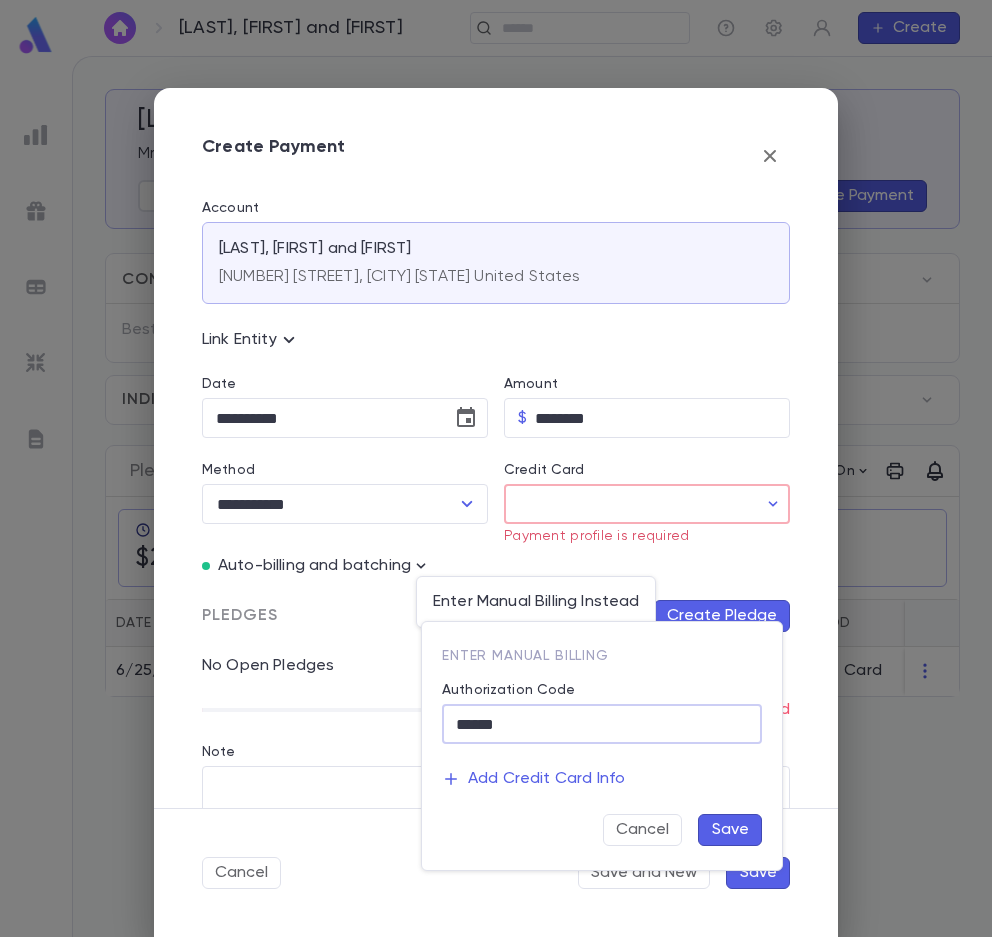 click on "Save" at bounding box center [730, 830] 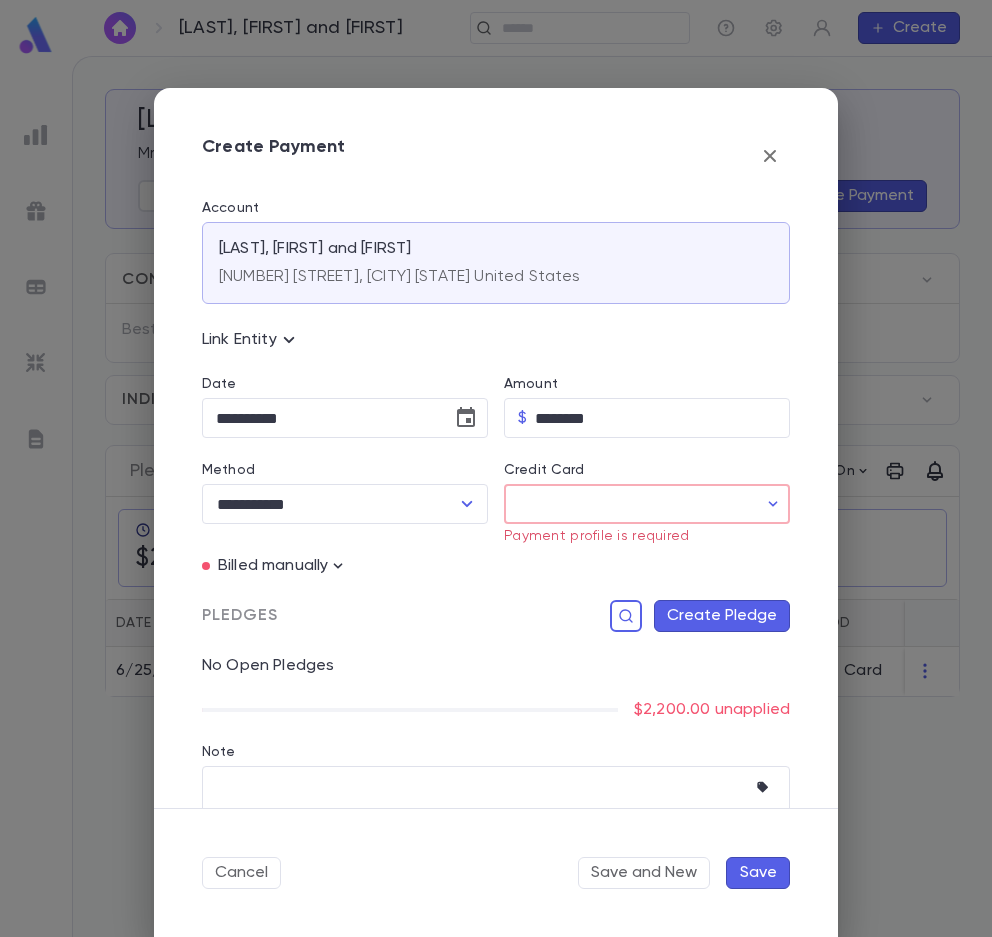 click on "Create Pledge" at bounding box center (722, 616) 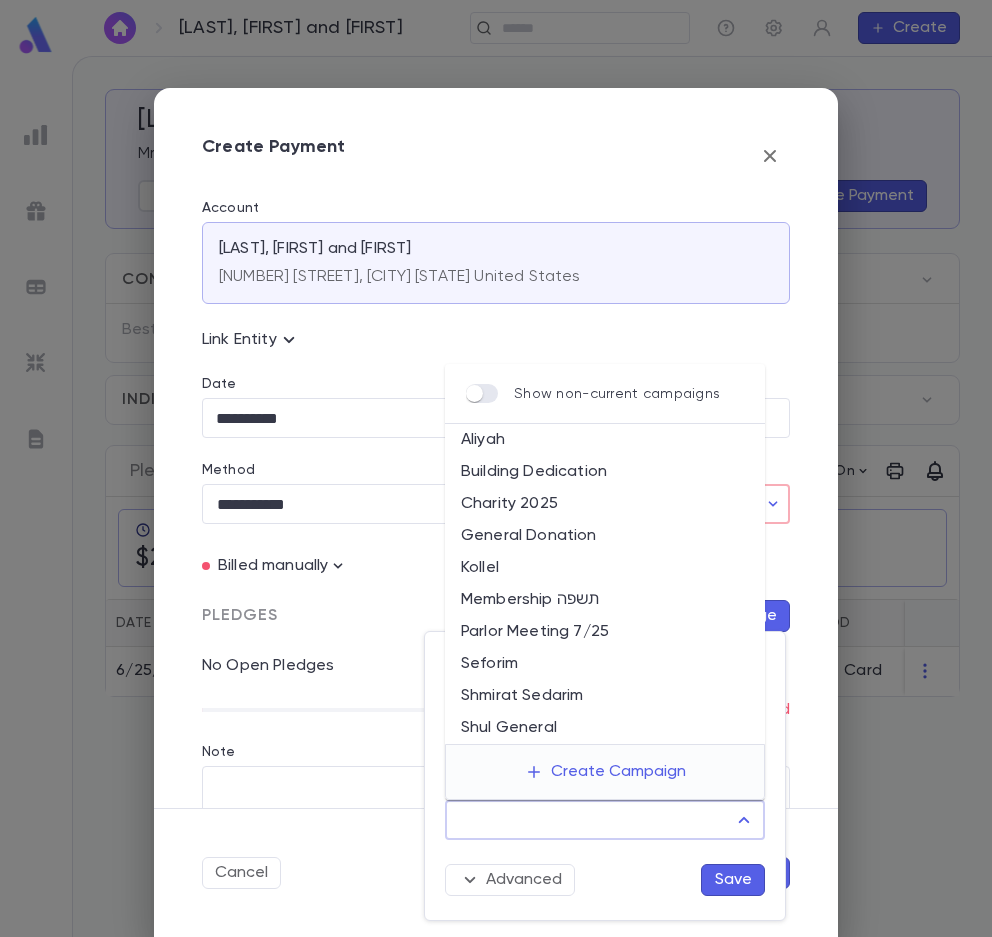 click on "Campaign" at bounding box center (590, 820) 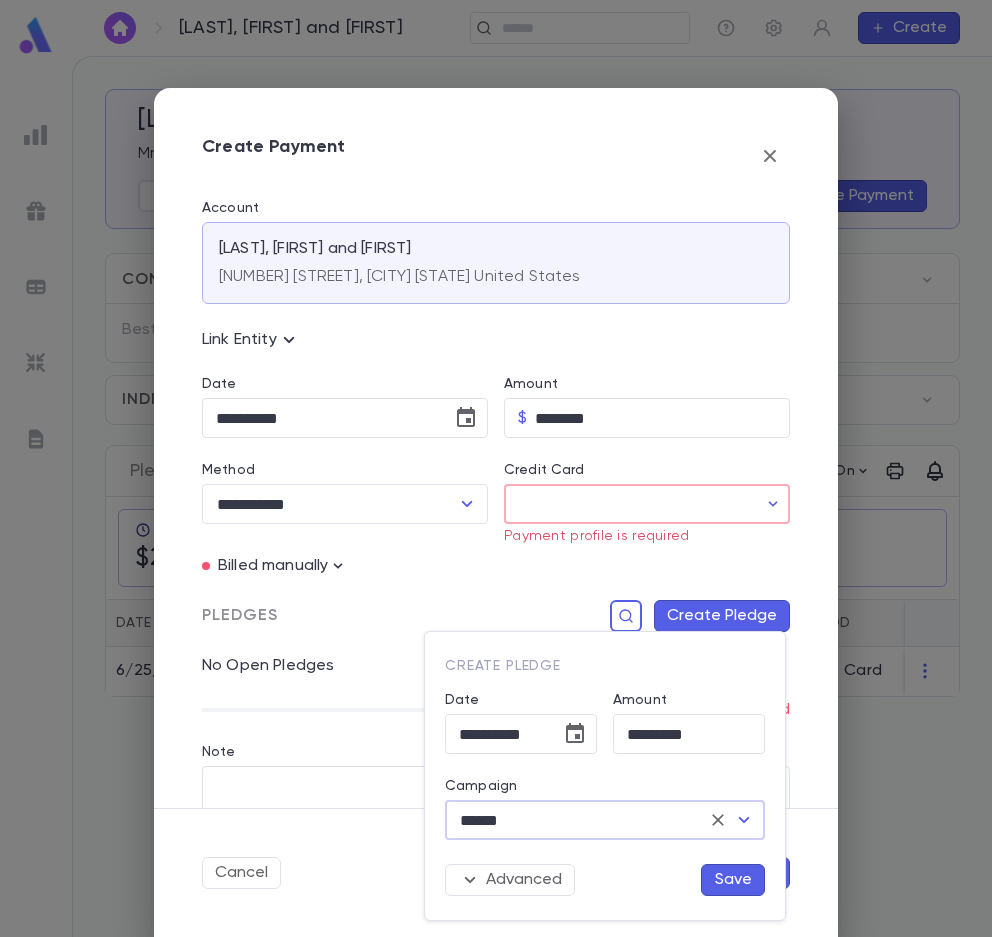 click on "Save" at bounding box center [733, 880] 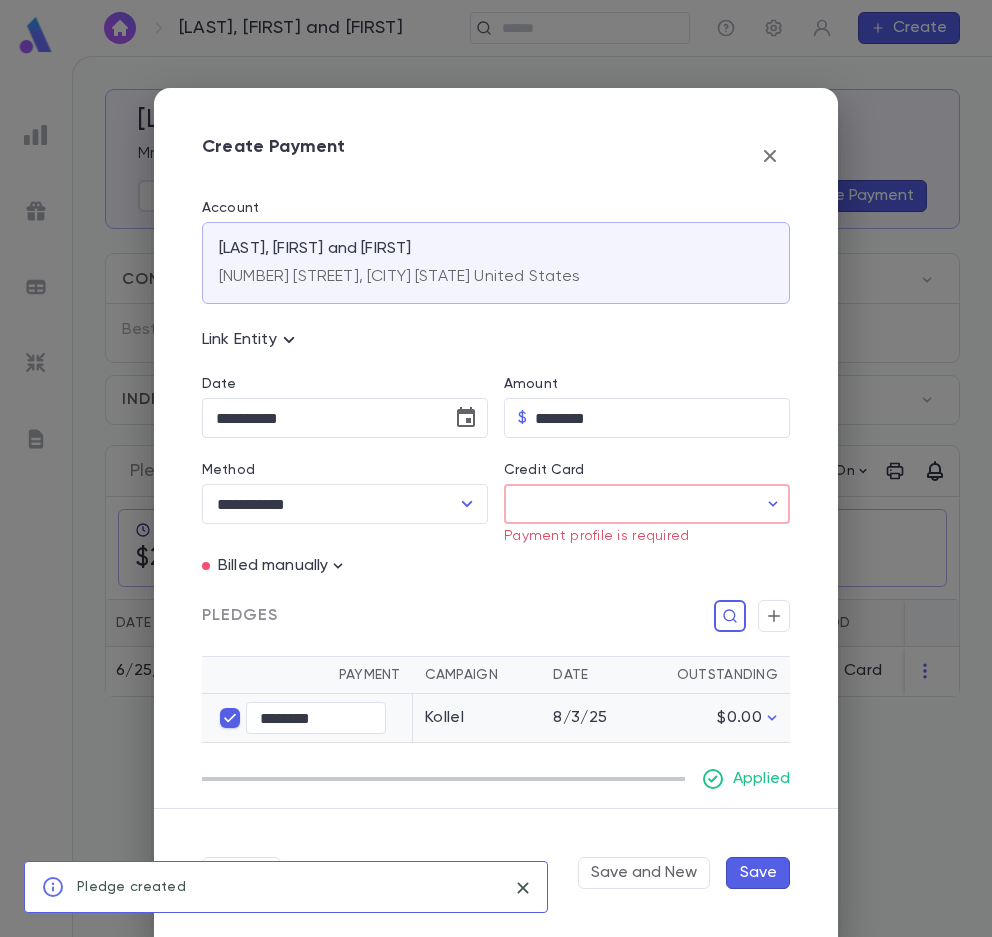 click on "Save" at bounding box center [758, 873] 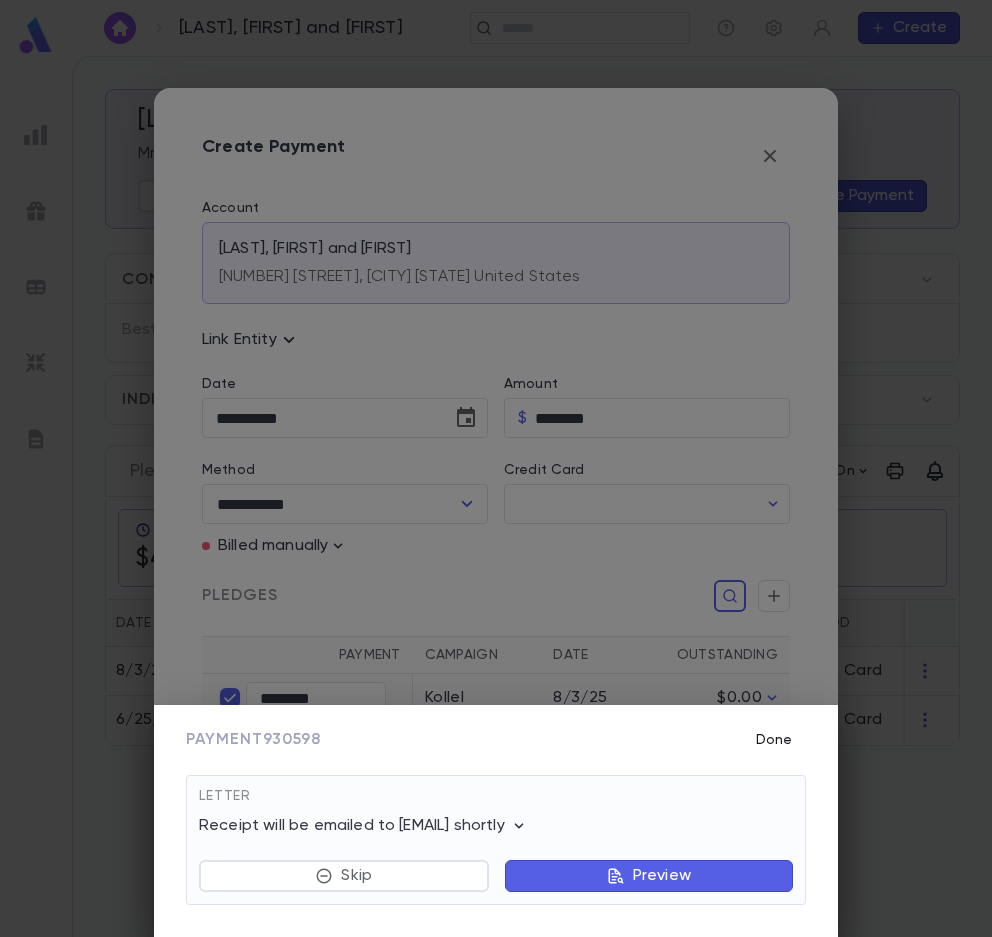 click on "Done" at bounding box center (774, 740) 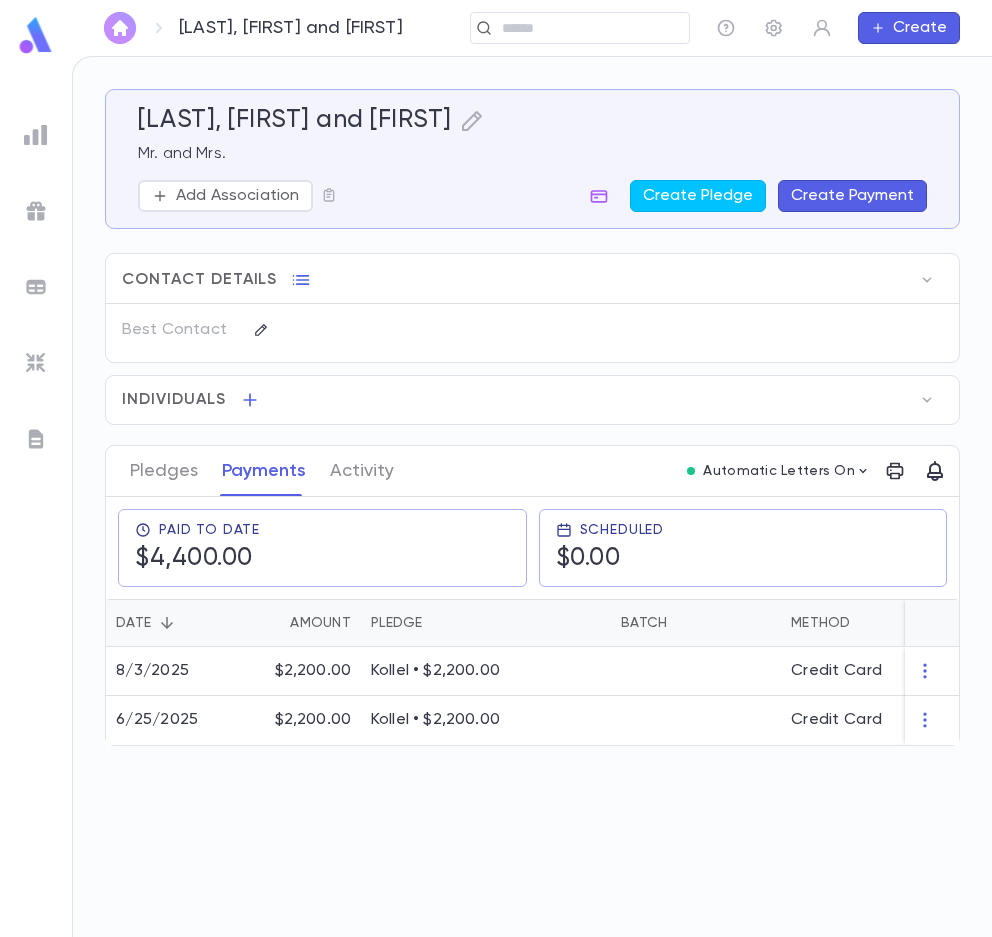 click at bounding box center (120, 28) 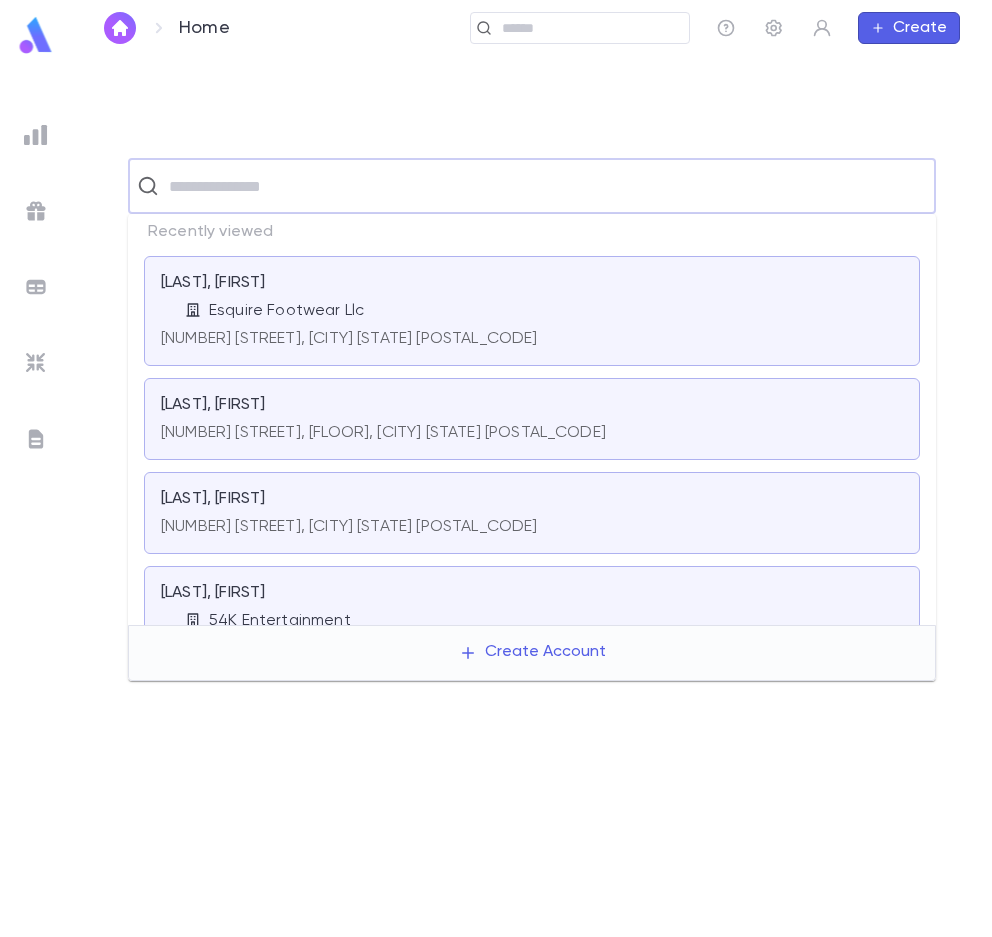 click at bounding box center [545, 186] 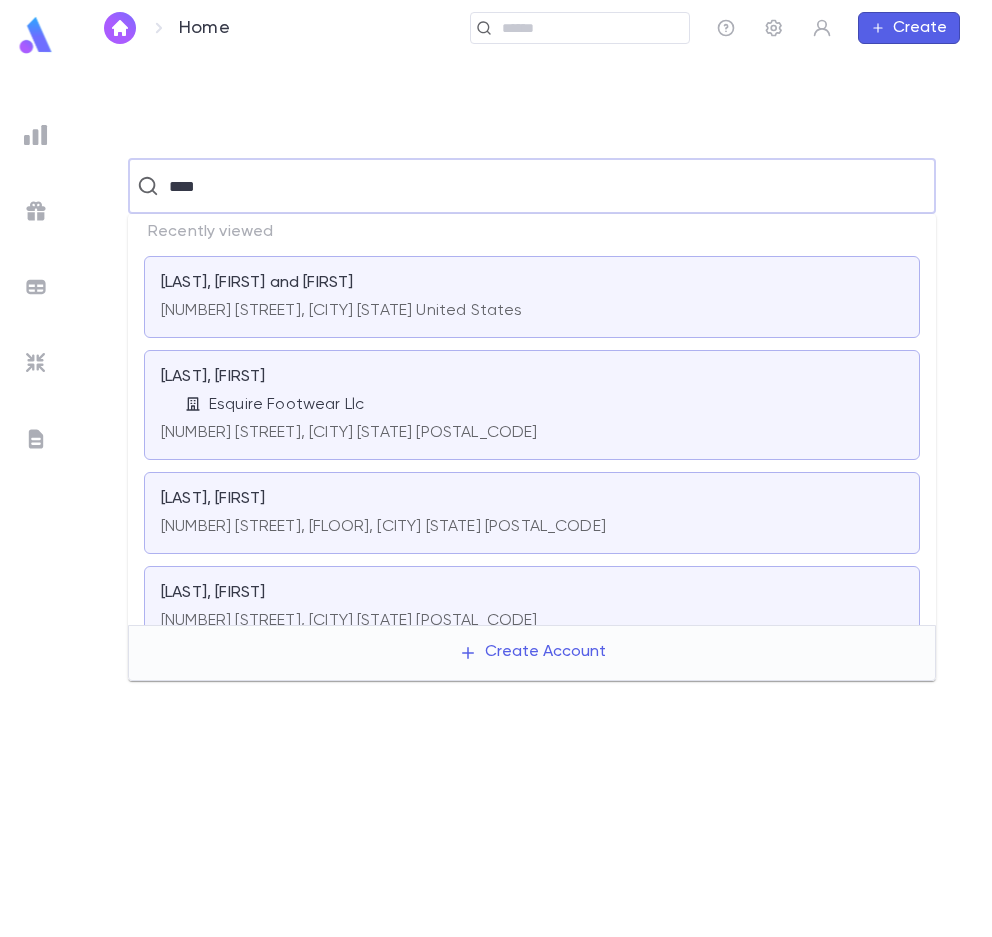 type on "****" 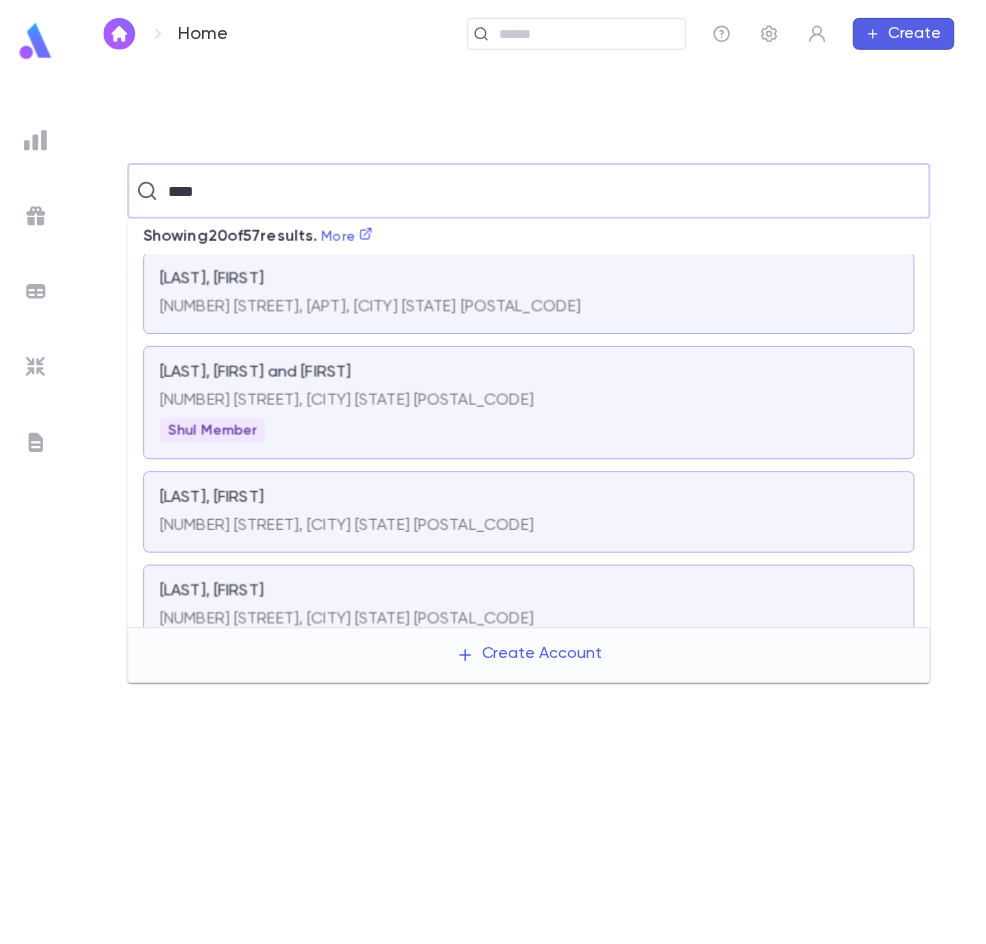 scroll, scrollTop: 1300, scrollLeft: 0, axis: vertical 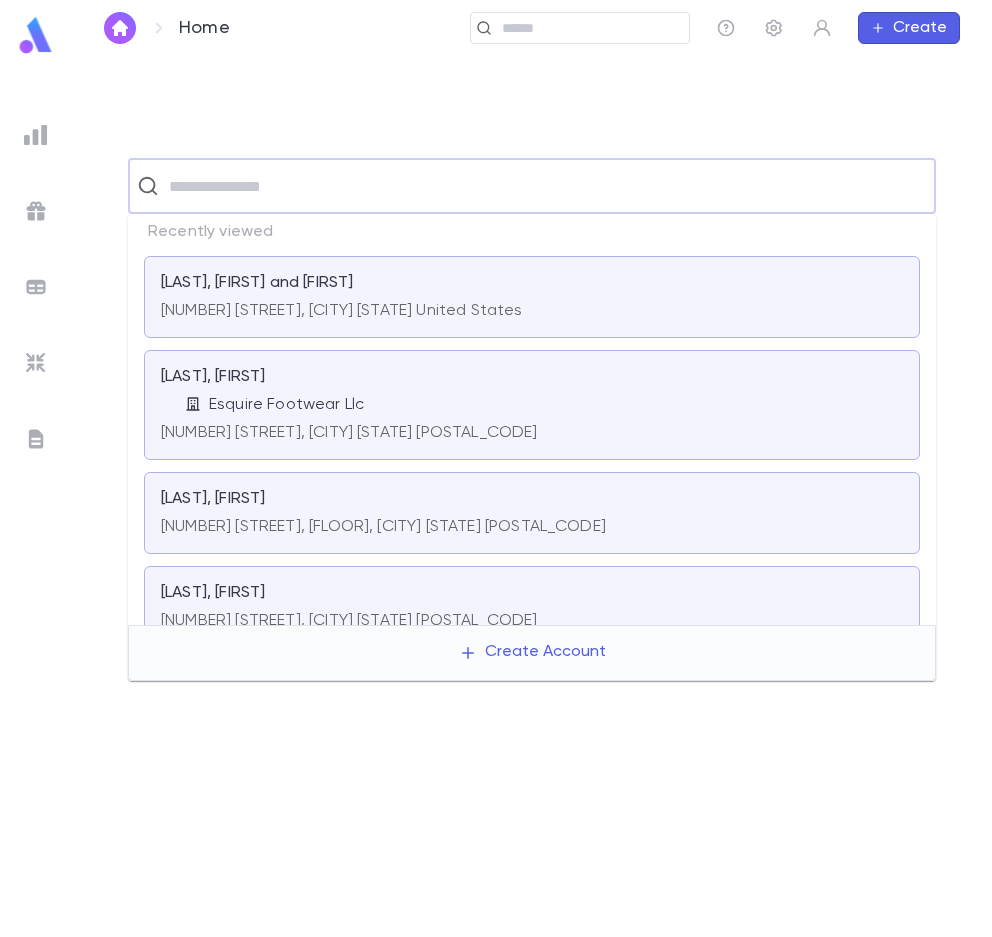 click at bounding box center [545, 186] 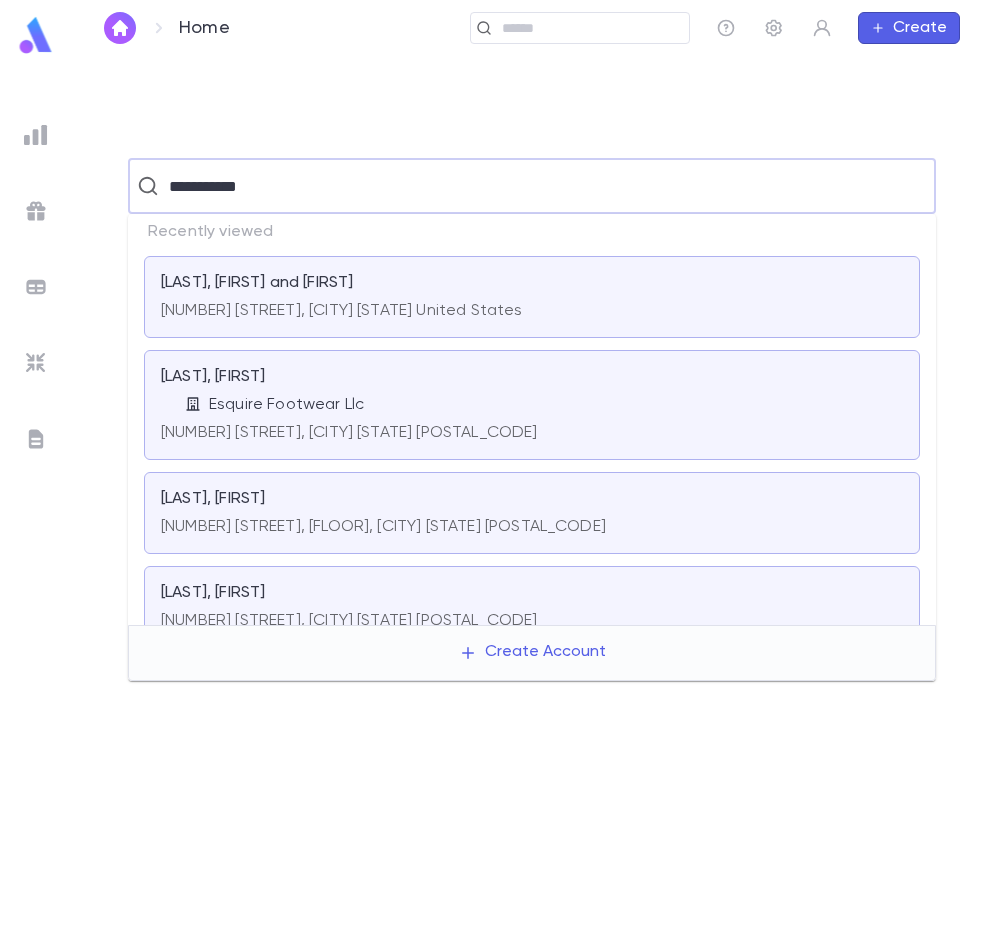 type on "**********" 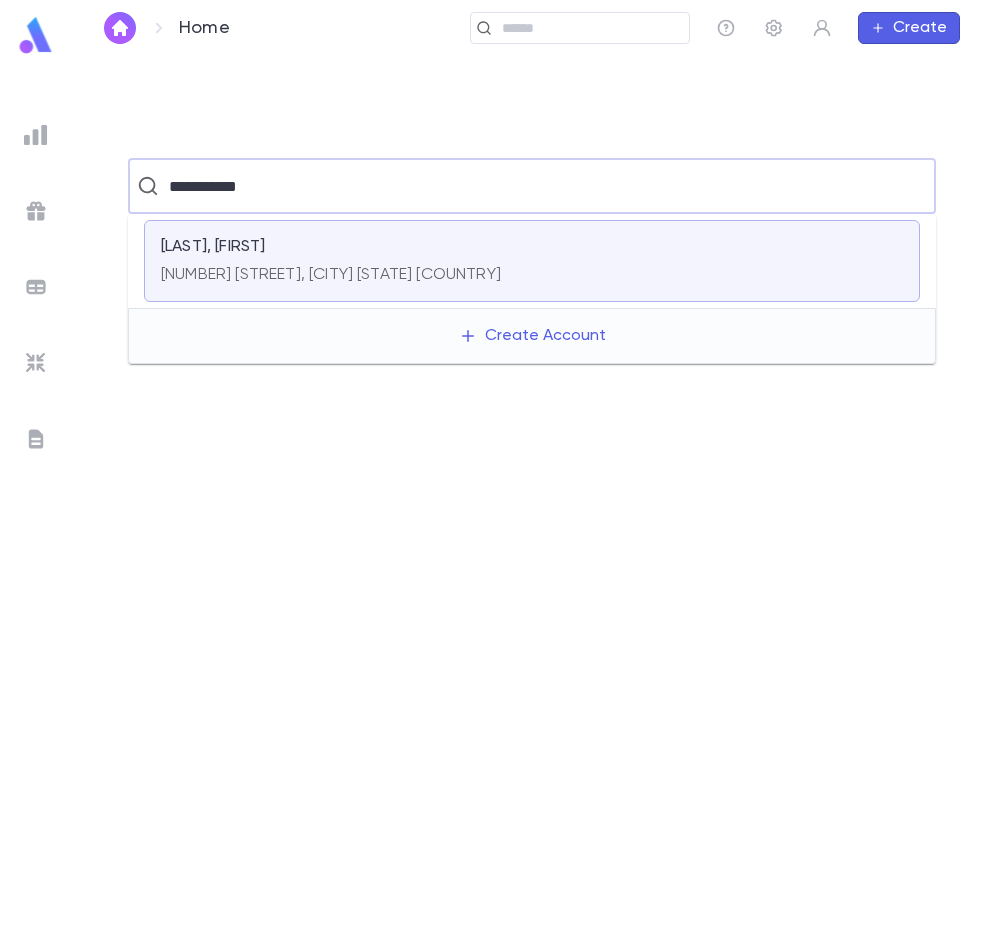 click on "[LAST], [FIRST] [NUMBER] [STREET], [CITY] [STATE] United States" at bounding box center (532, 261) 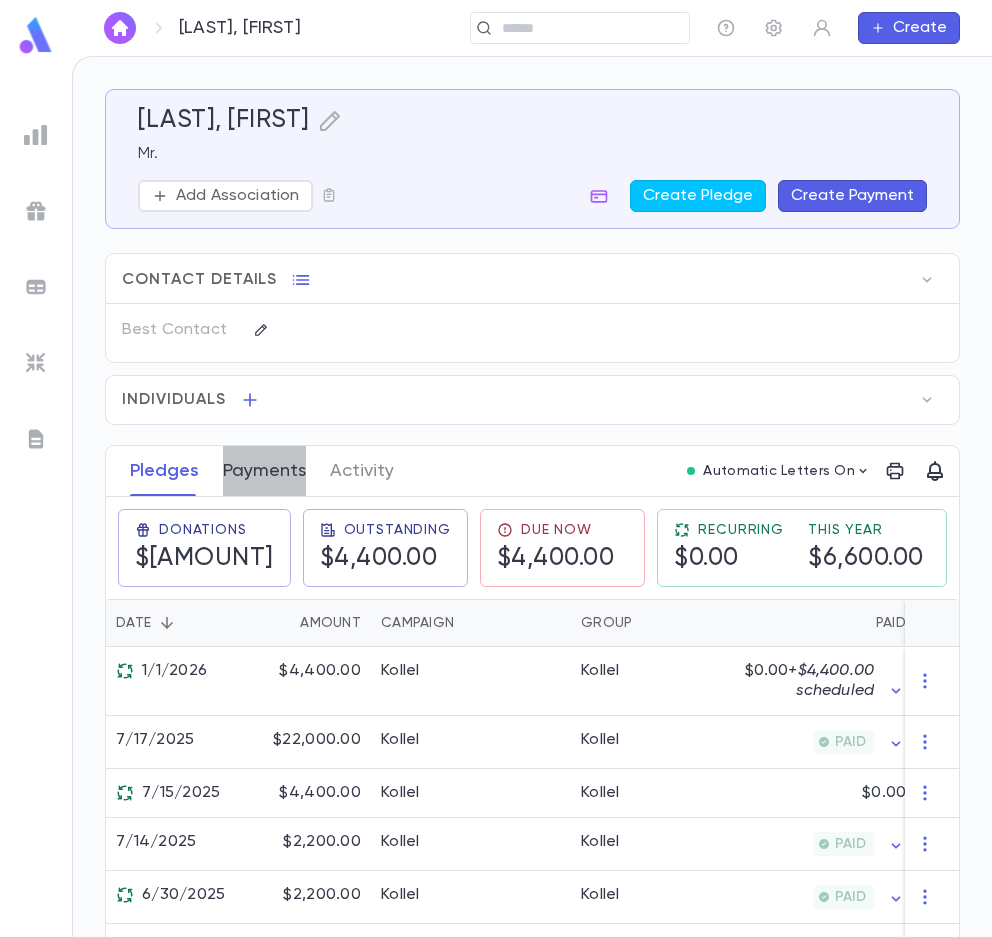 click on "Payments" at bounding box center (264, 471) 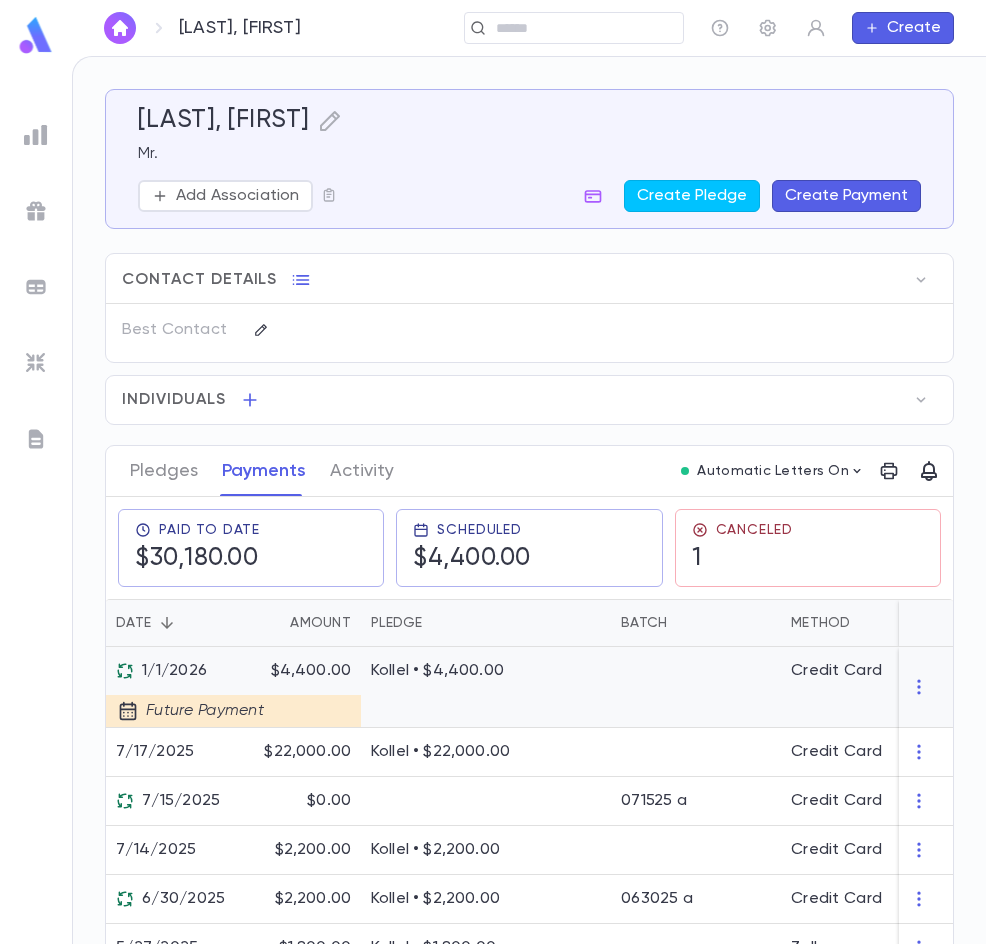 scroll, scrollTop: 100, scrollLeft: 0, axis: vertical 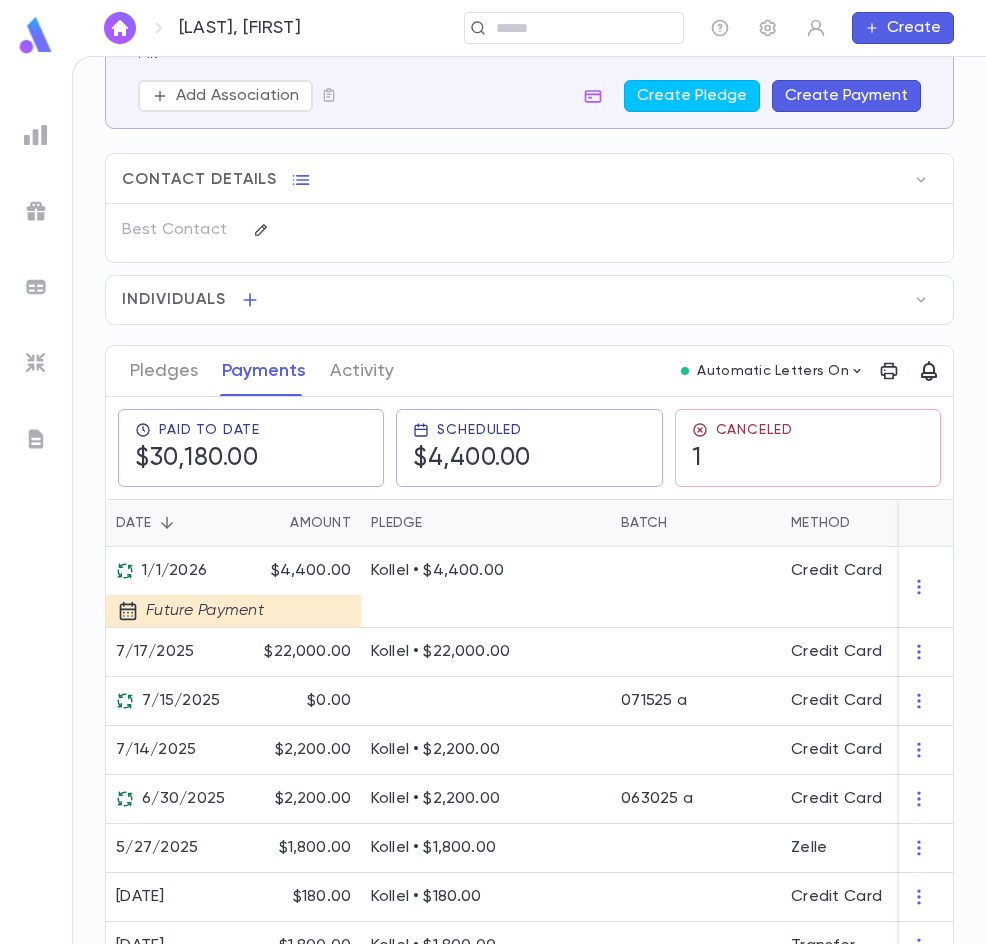click at bounding box center [120, 28] 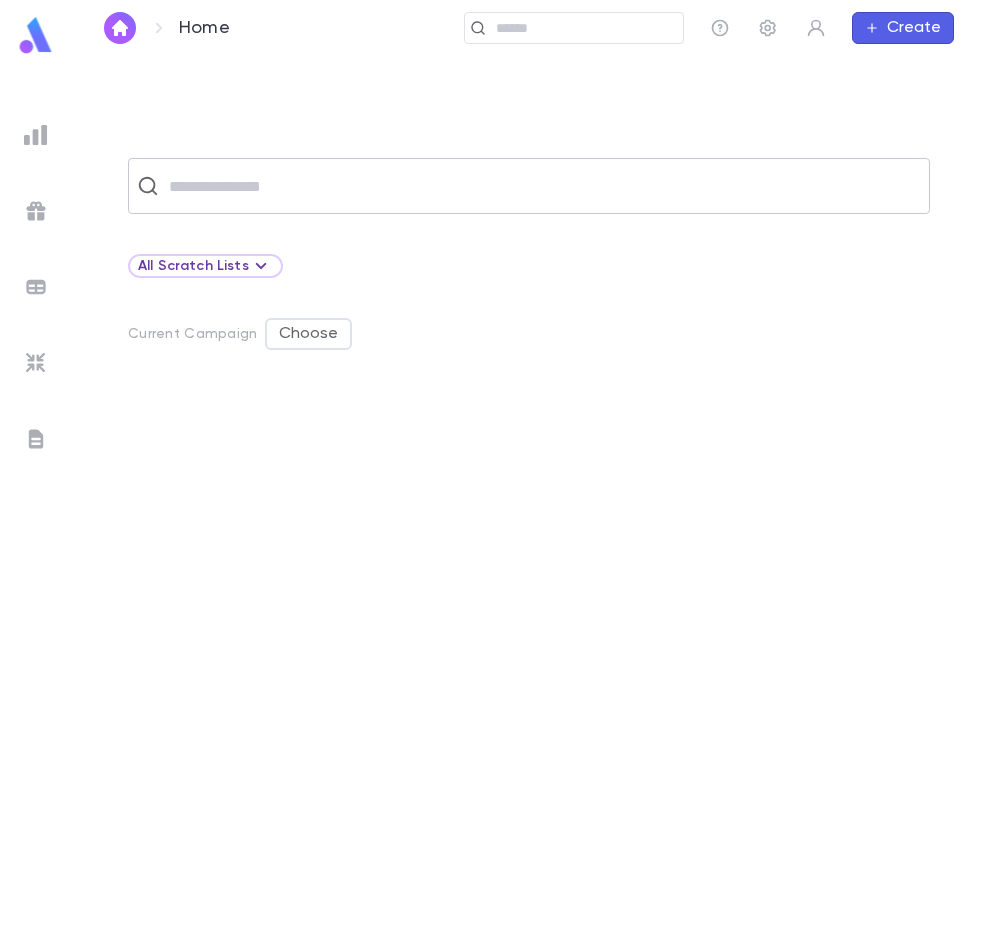 scroll, scrollTop: 0, scrollLeft: 0, axis: both 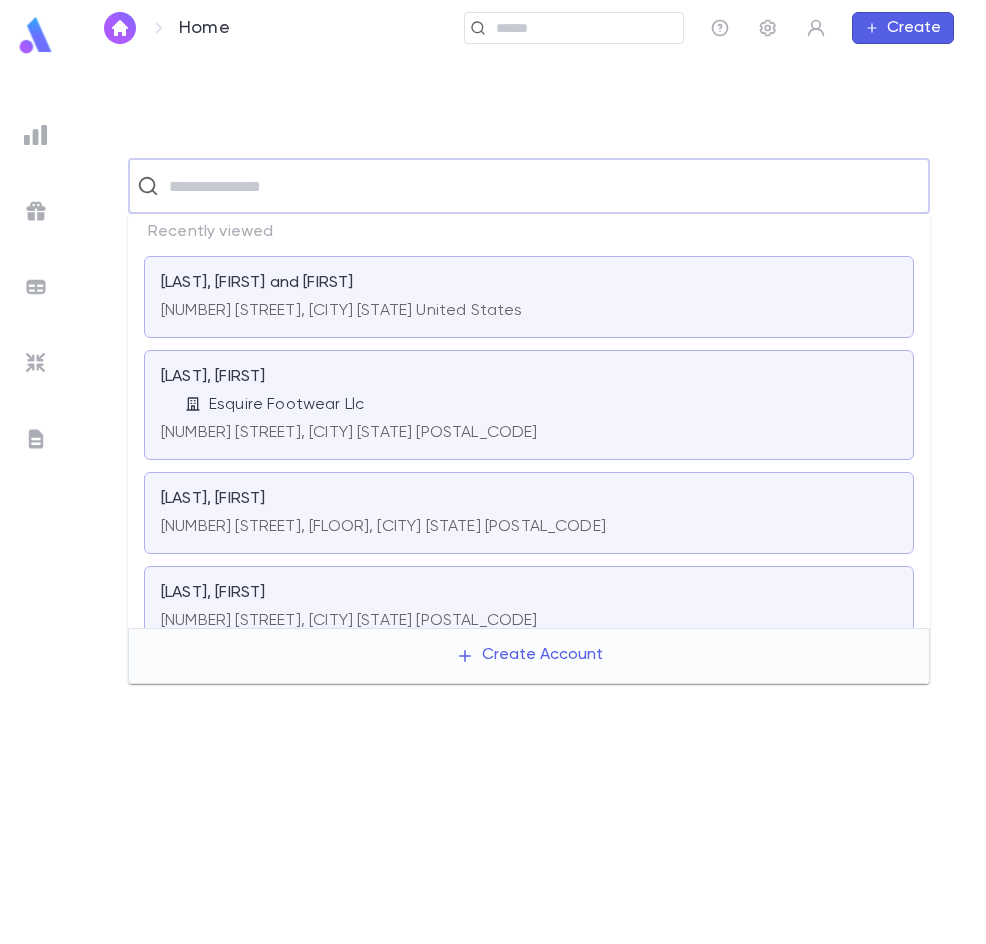 drag, startPoint x: 228, startPoint y: 186, endPoint x: 226, endPoint y: 160, distance: 26.076809 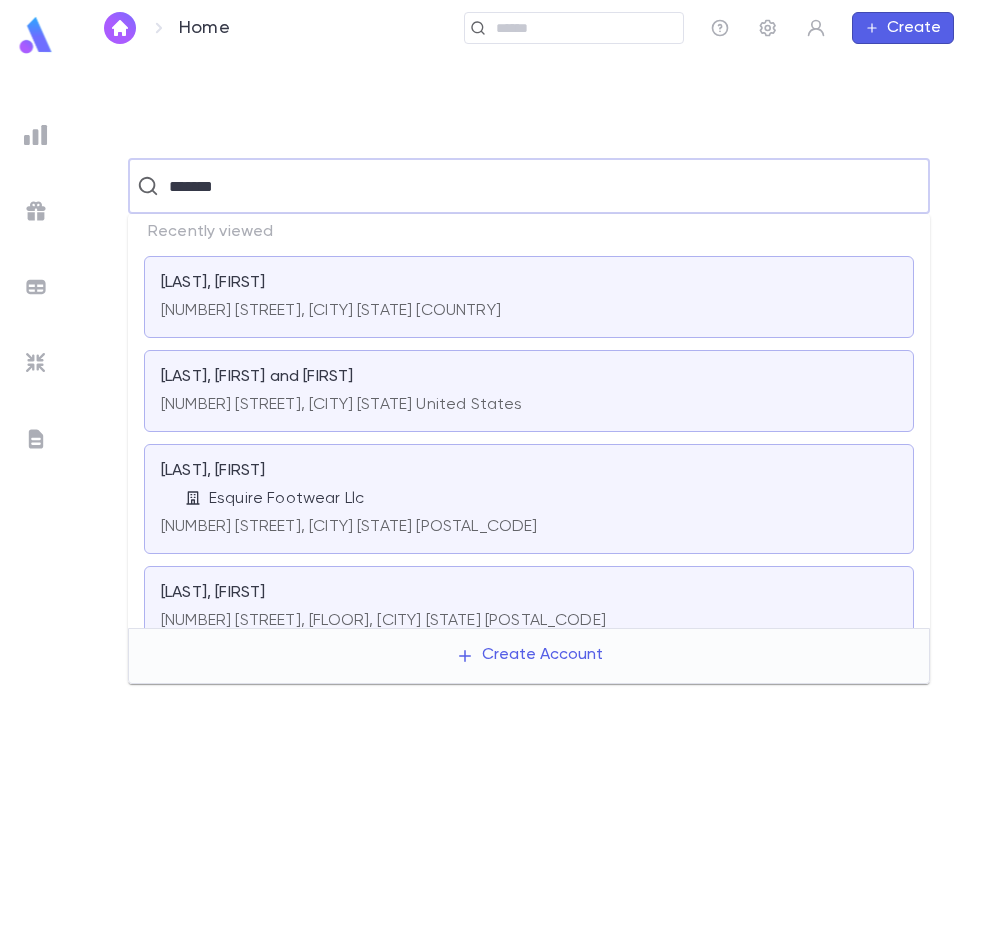 type on "*******" 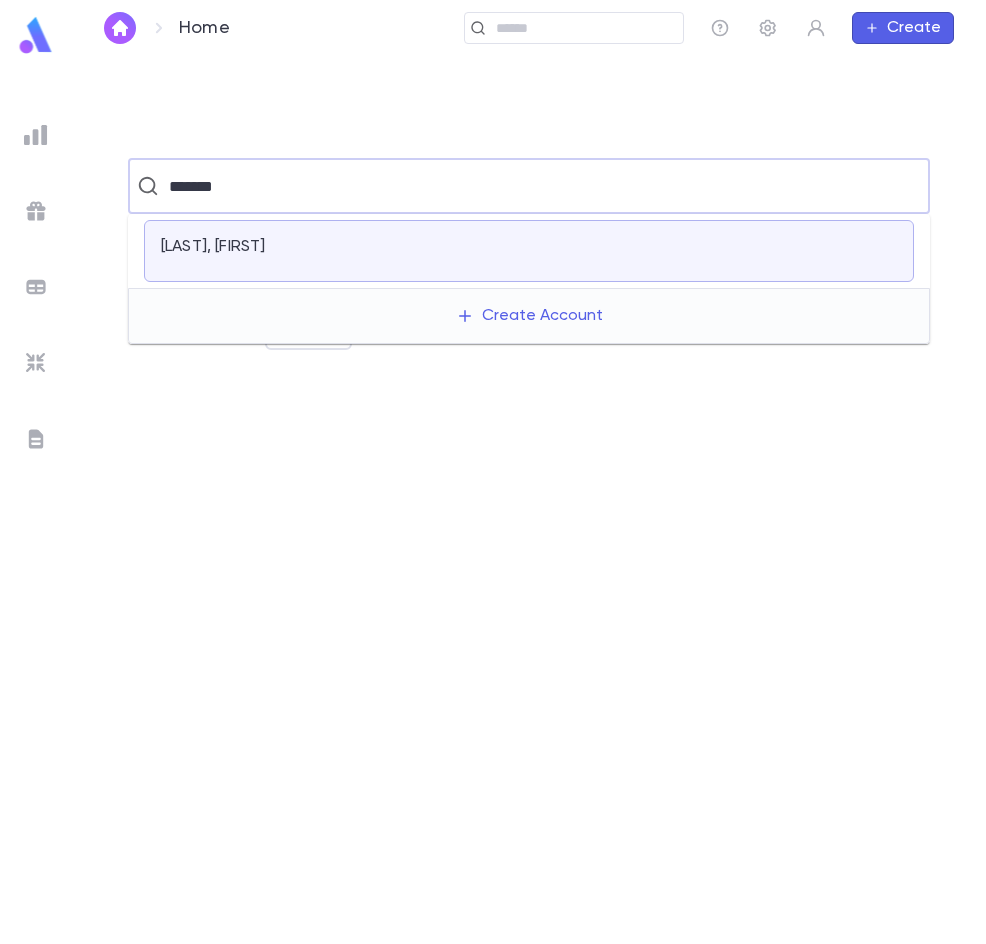 click on "[LAST], [FIRST]" at bounding box center (529, 251) 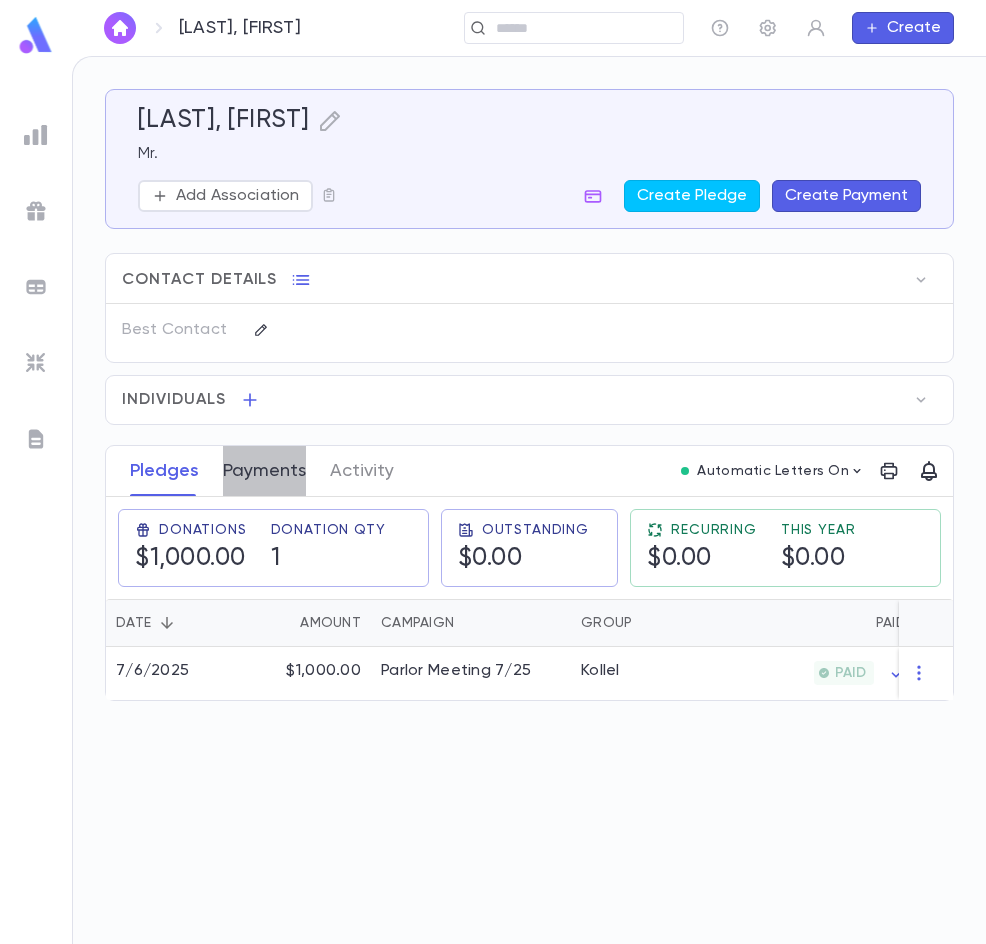 click on "Payments" at bounding box center (264, 471) 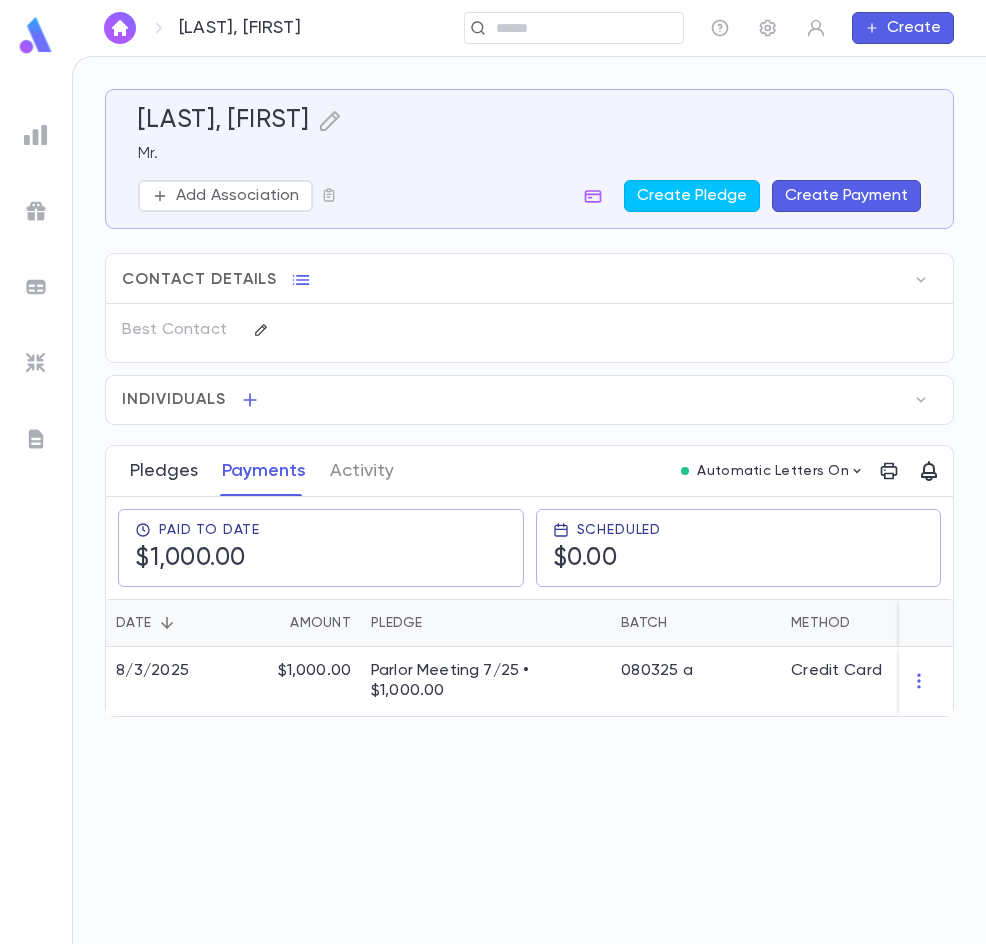 click on "Pledges" at bounding box center (164, 471) 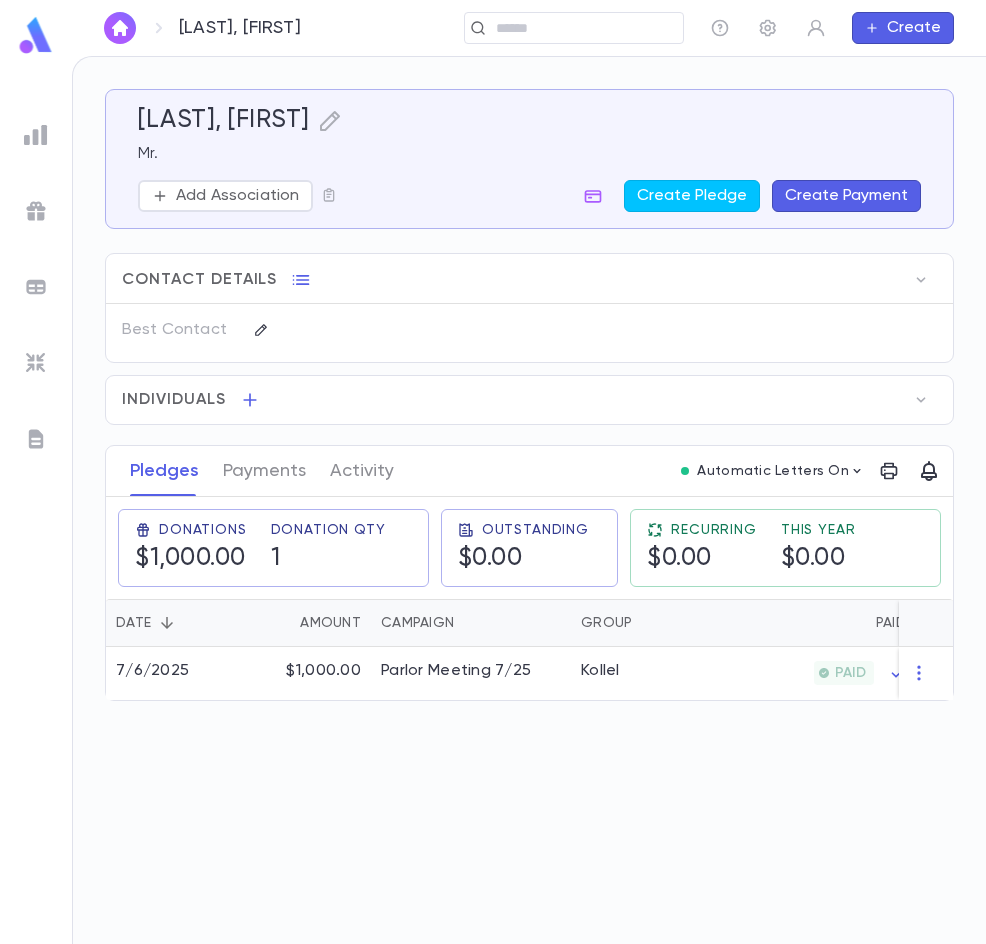 click at bounding box center (120, 28) 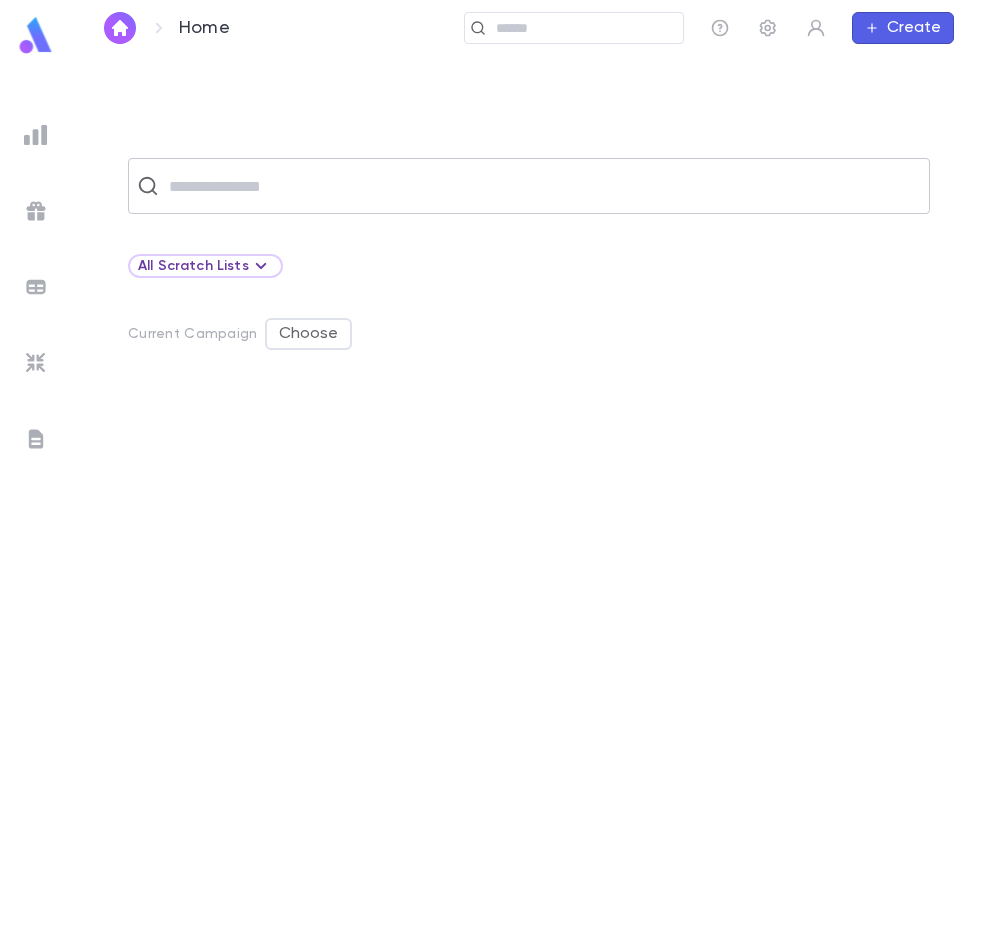 click at bounding box center [542, 186] 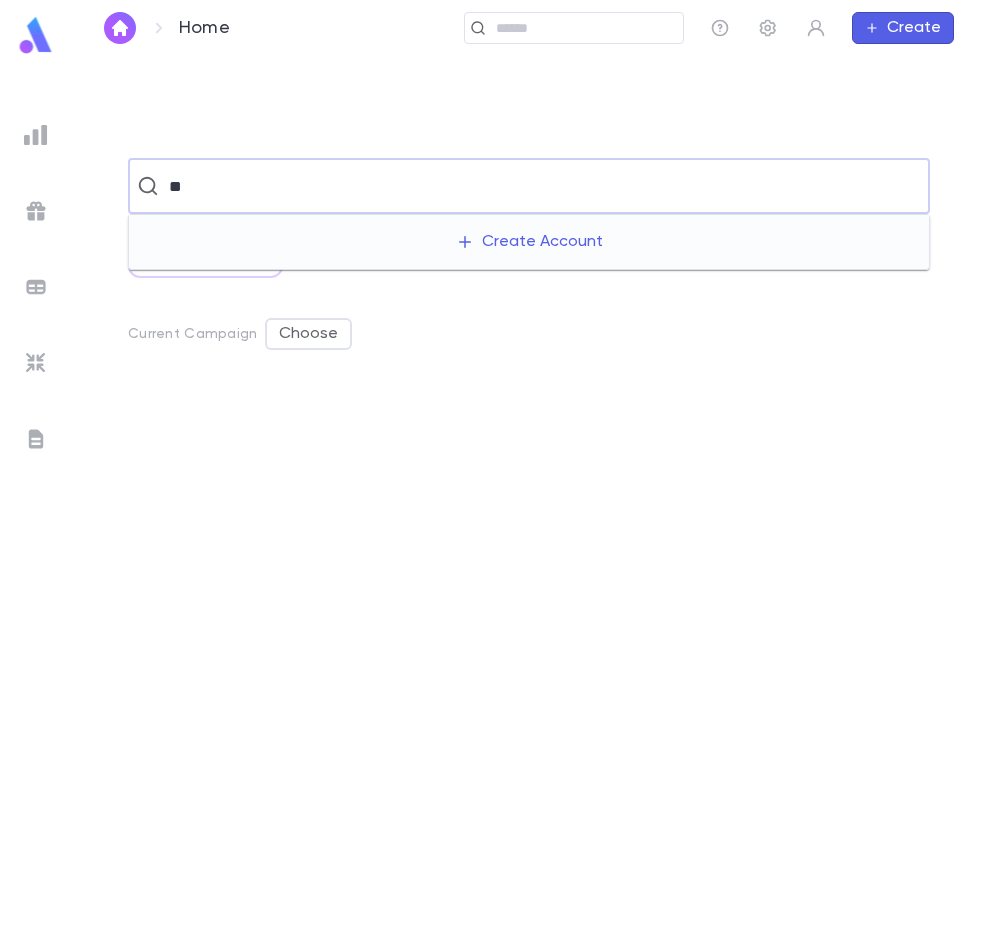 type on "*" 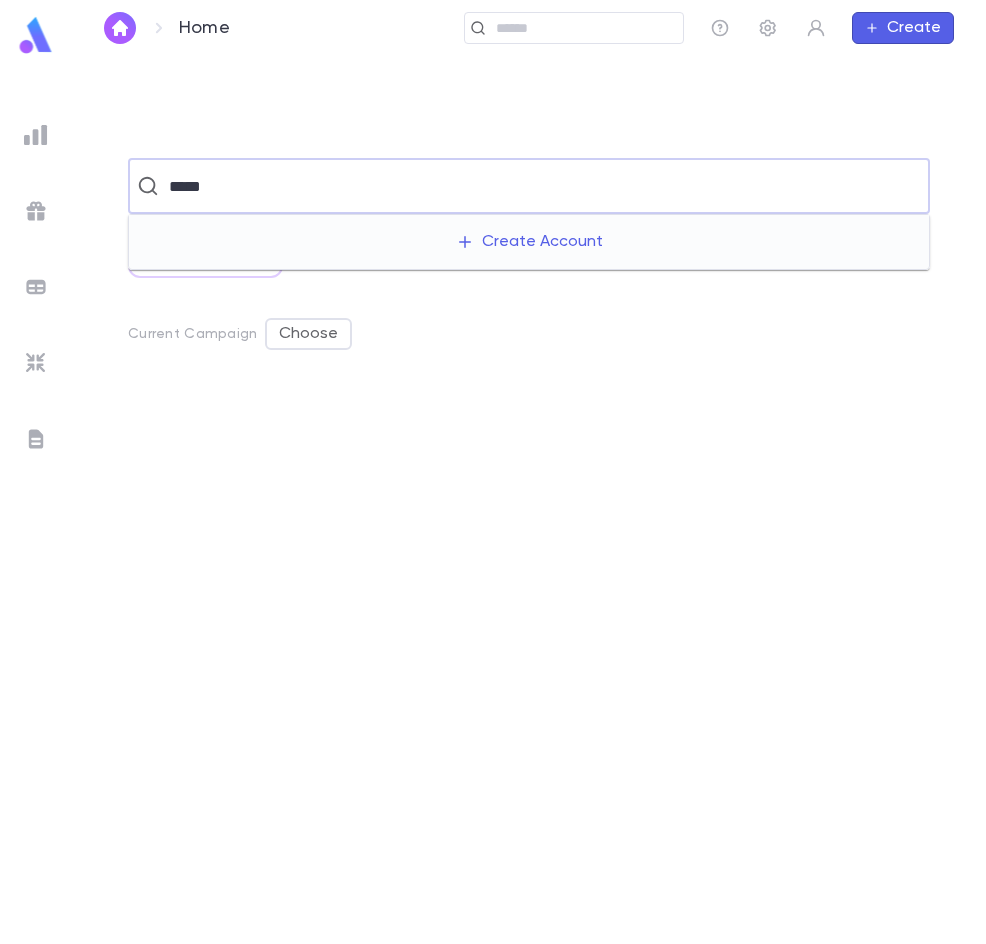 type on "*****" 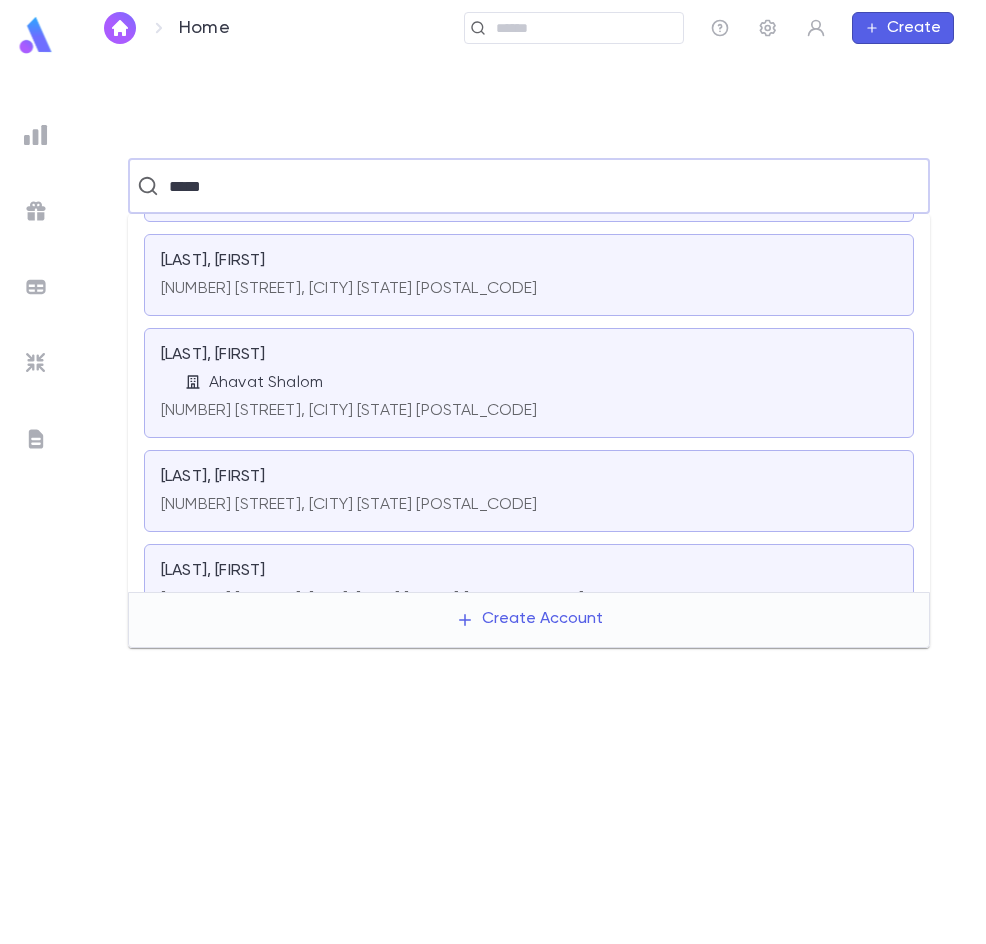 scroll, scrollTop: 1300, scrollLeft: 0, axis: vertical 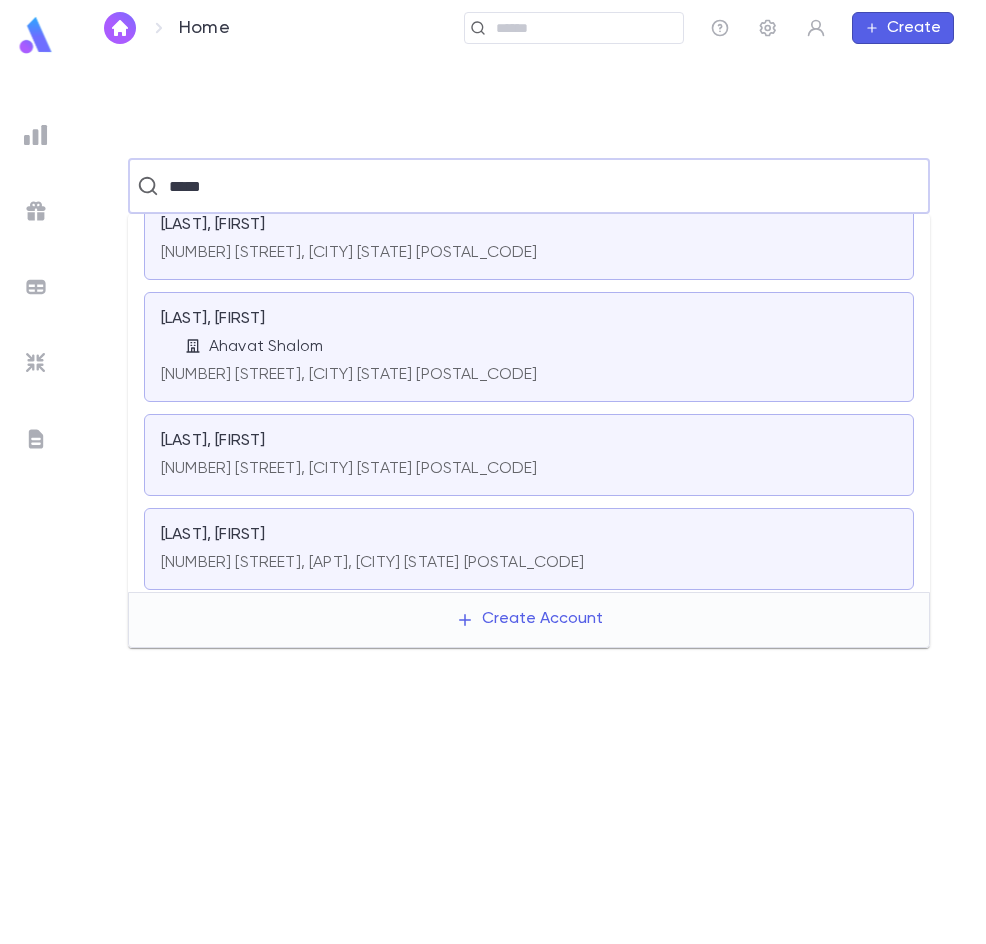 click on "[NUMBER] [STREET], [CITY] [STATE] [POSTAL_CODE]" at bounding box center [349, 371] 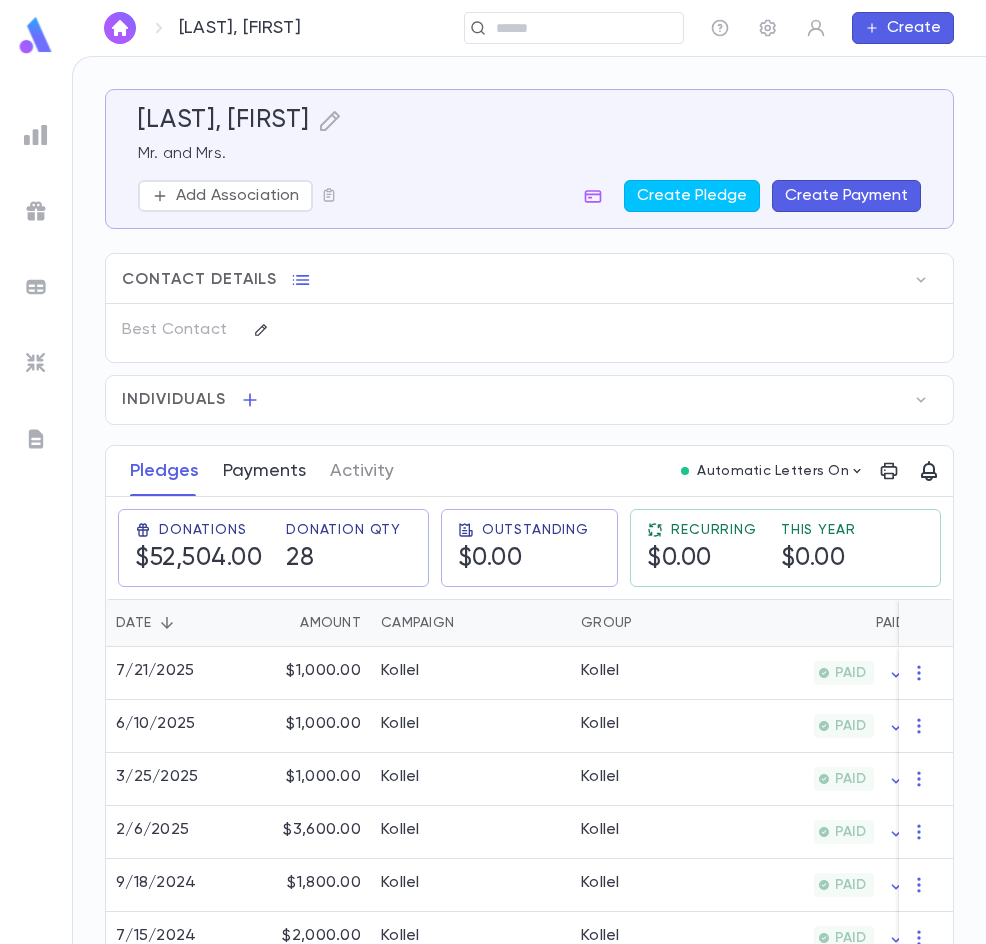 click on "Payments" at bounding box center [264, 471] 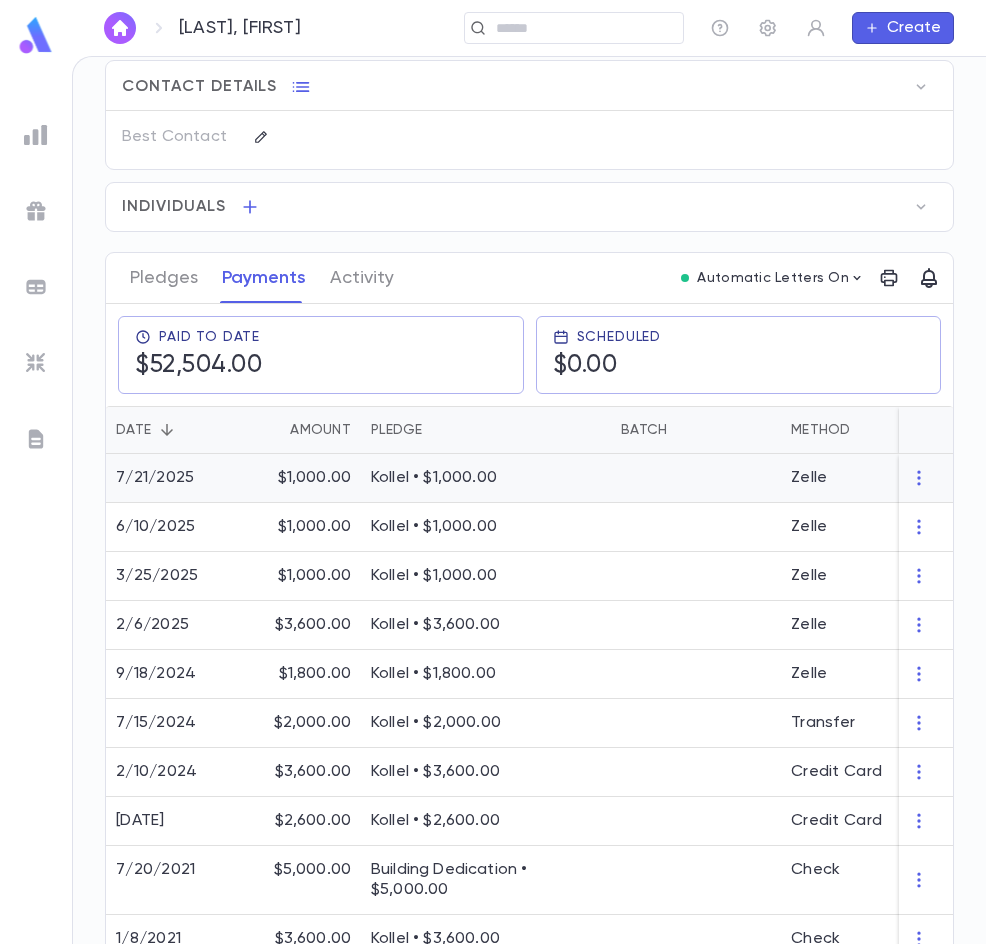scroll, scrollTop: 300, scrollLeft: 0, axis: vertical 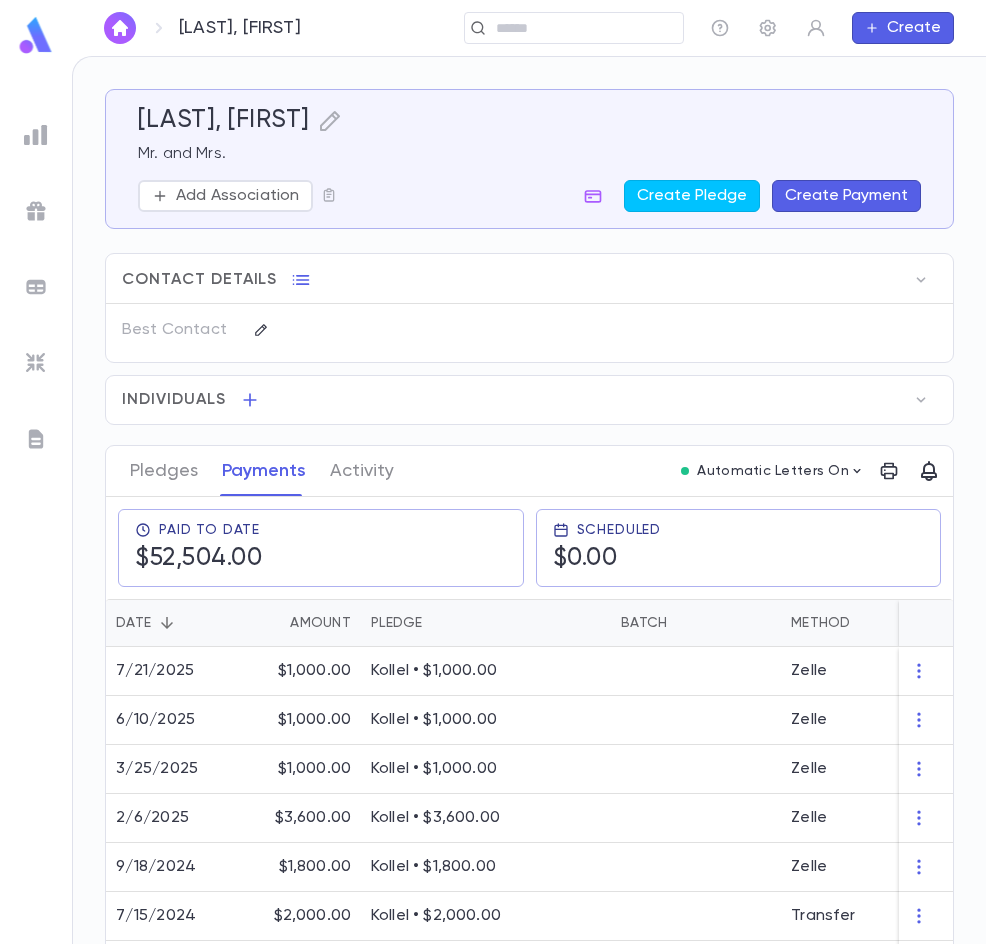 click at bounding box center (120, 28) 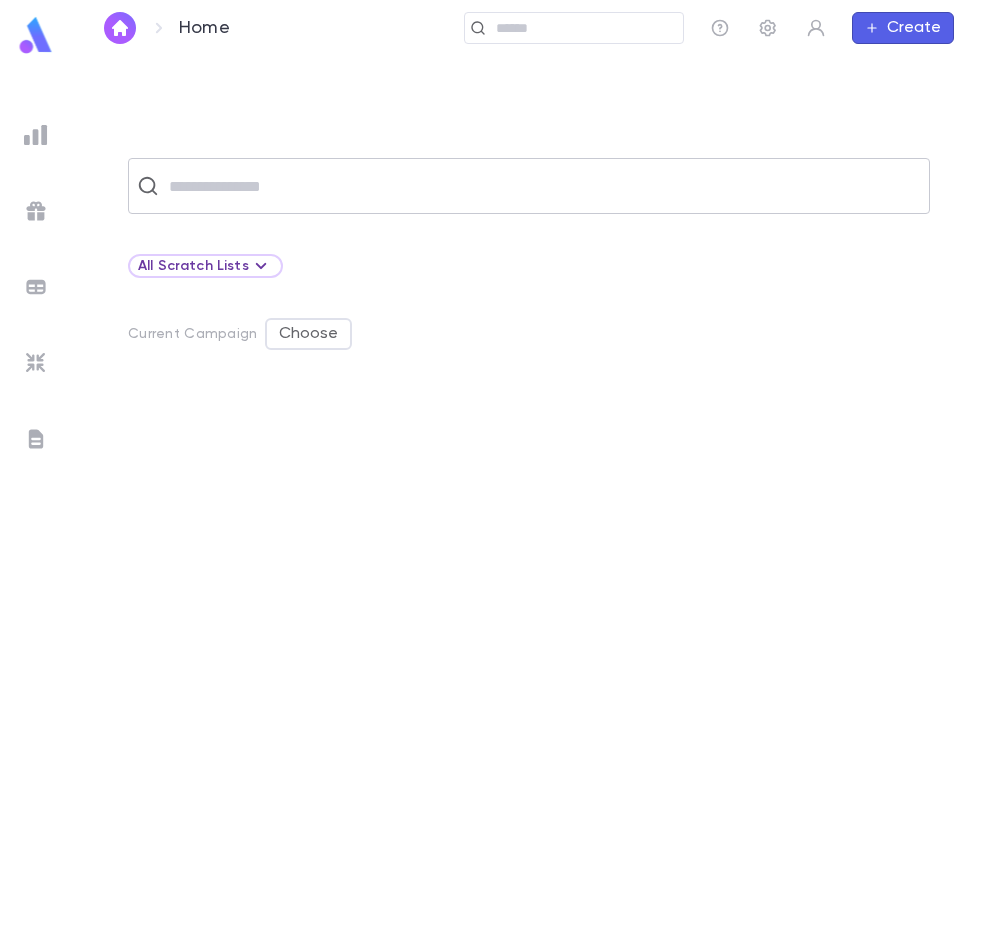 click at bounding box center [542, 186] 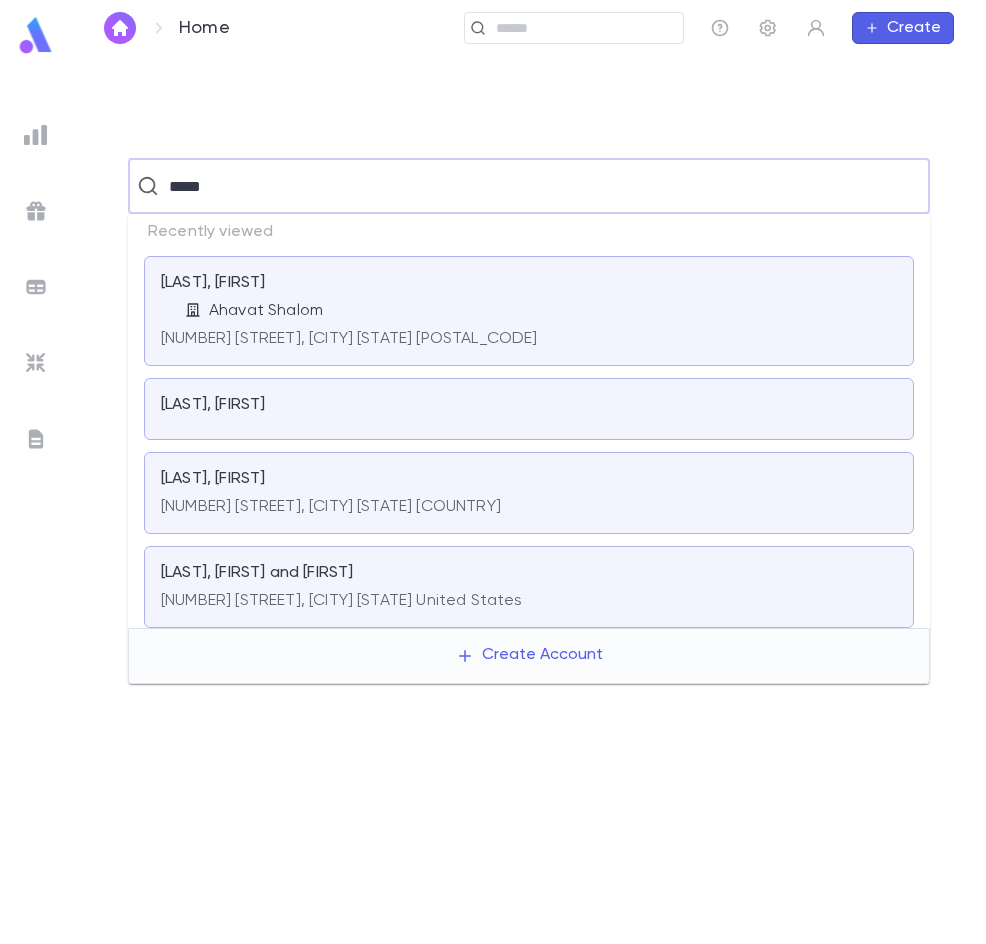 type on "*****" 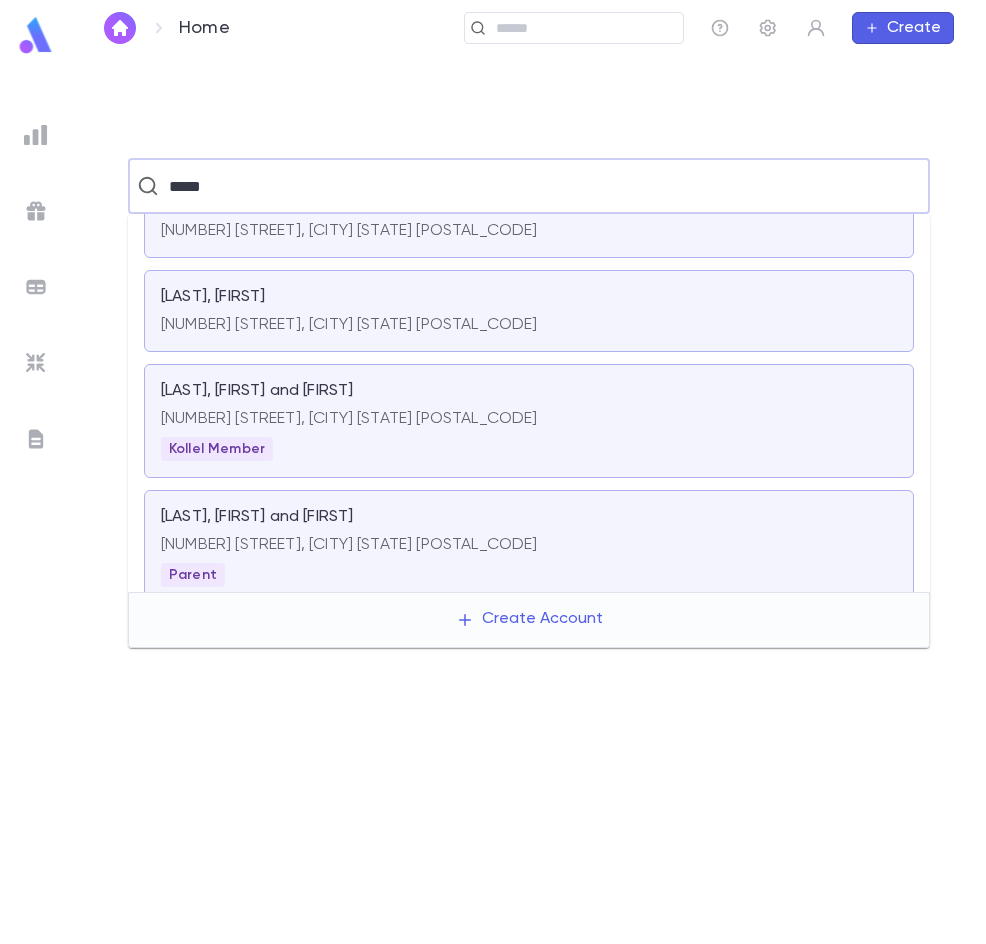 scroll, scrollTop: 200, scrollLeft: 0, axis: vertical 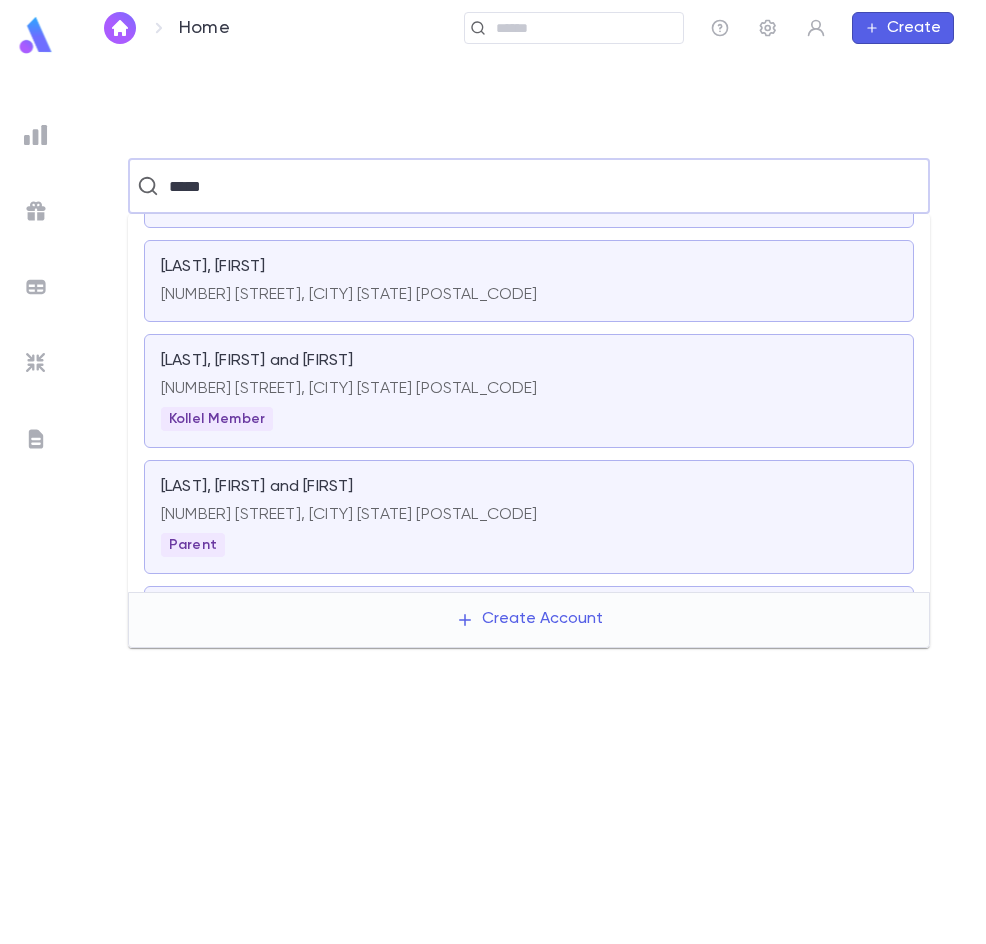 click on "[NUMBER] [STREET], [CITY] [STATE] [POSTAL_CODE]" at bounding box center [529, 515] 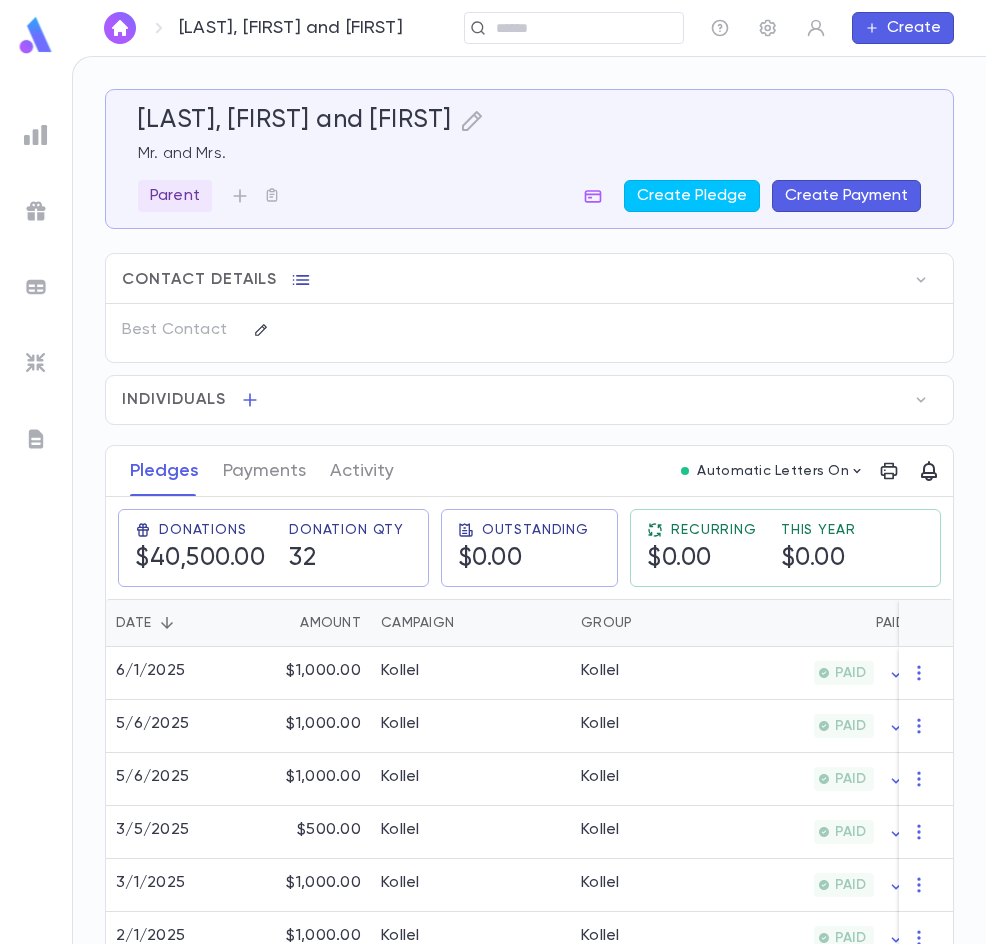 click 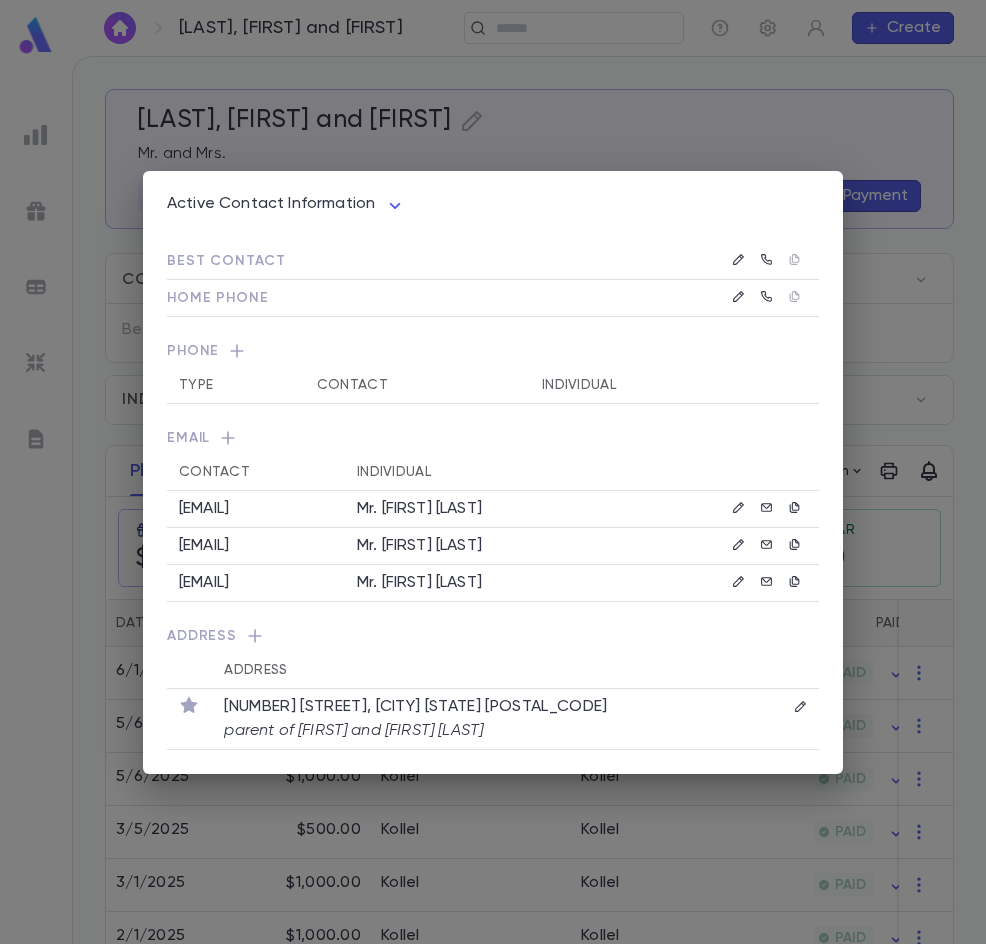 drag, startPoint x: 174, startPoint y: 514, endPoint x: 332, endPoint y: 520, distance: 158.11388 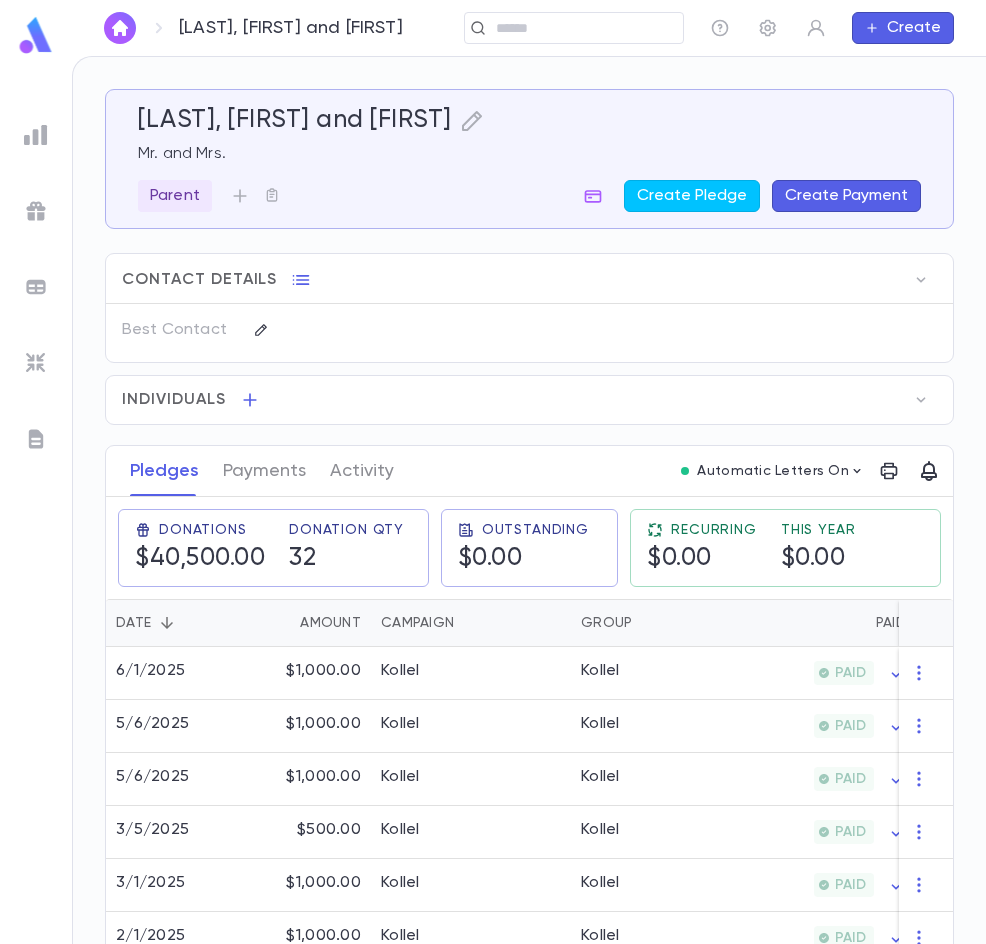 click at bounding box center (120, 28) 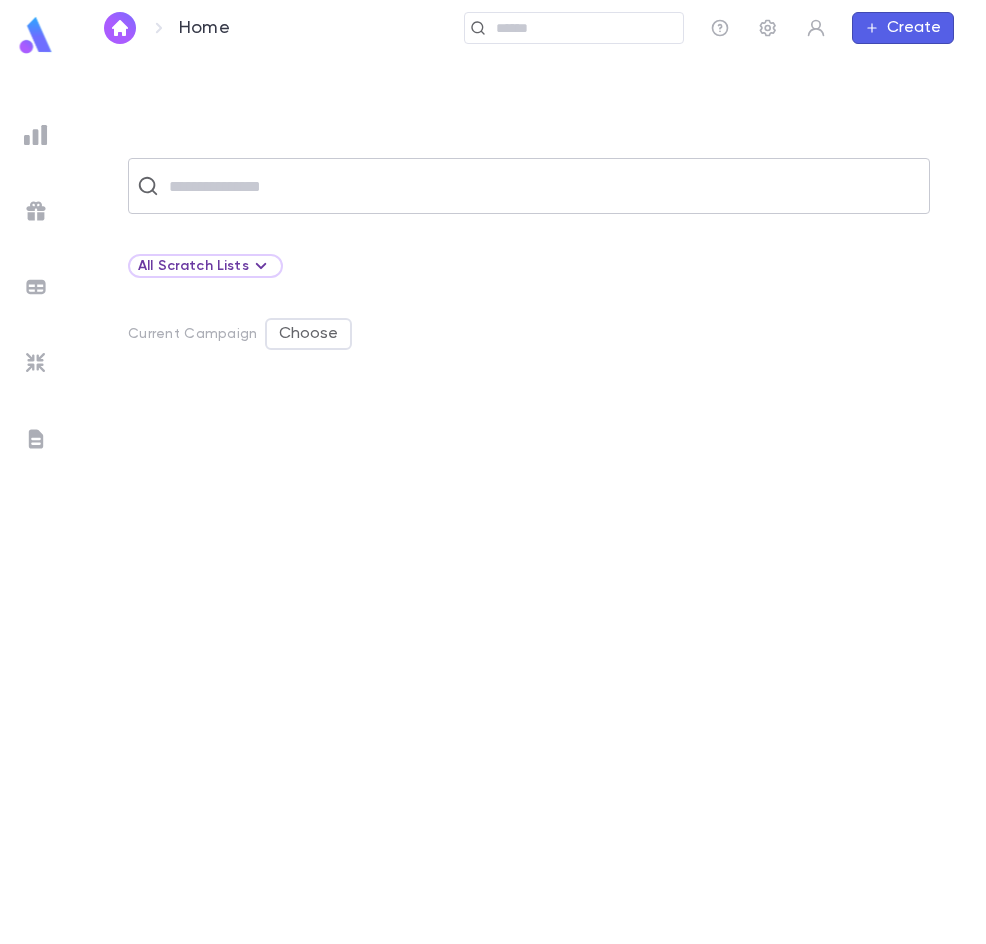 click on "​" at bounding box center [529, 186] 